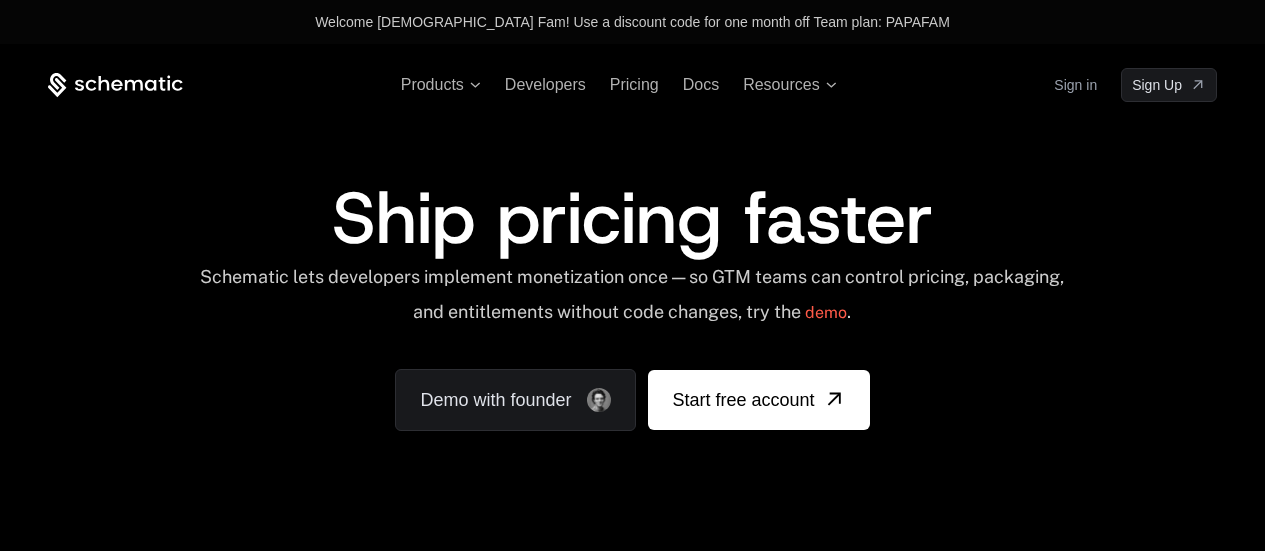 scroll, scrollTop: 0, scrollLeft: 0, axis: both 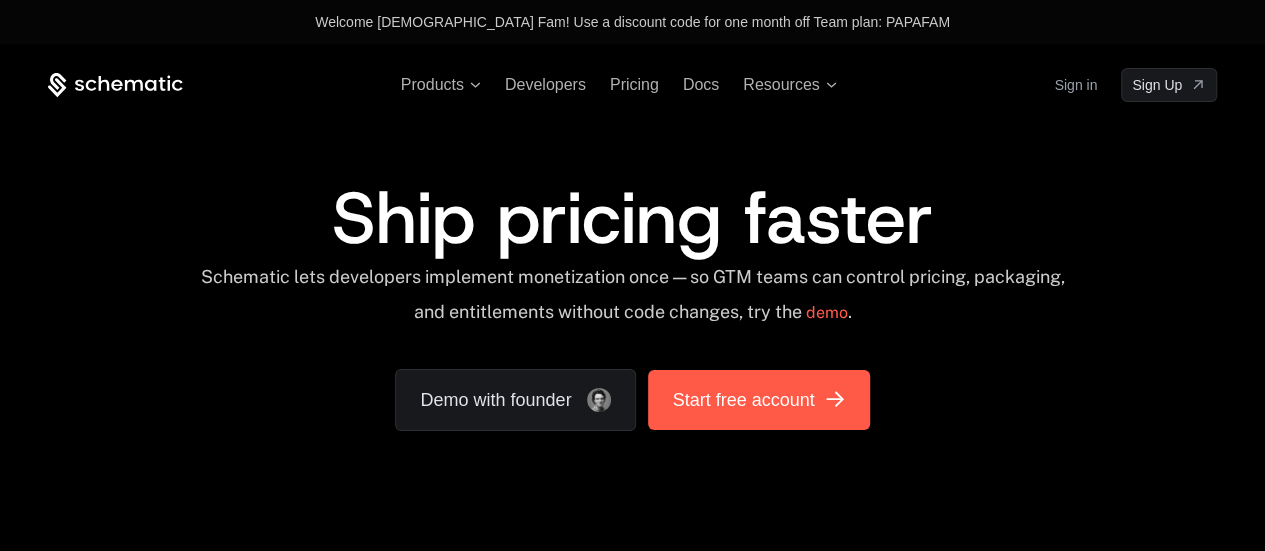 click on "Start free account" at bounding box center [743, 400] 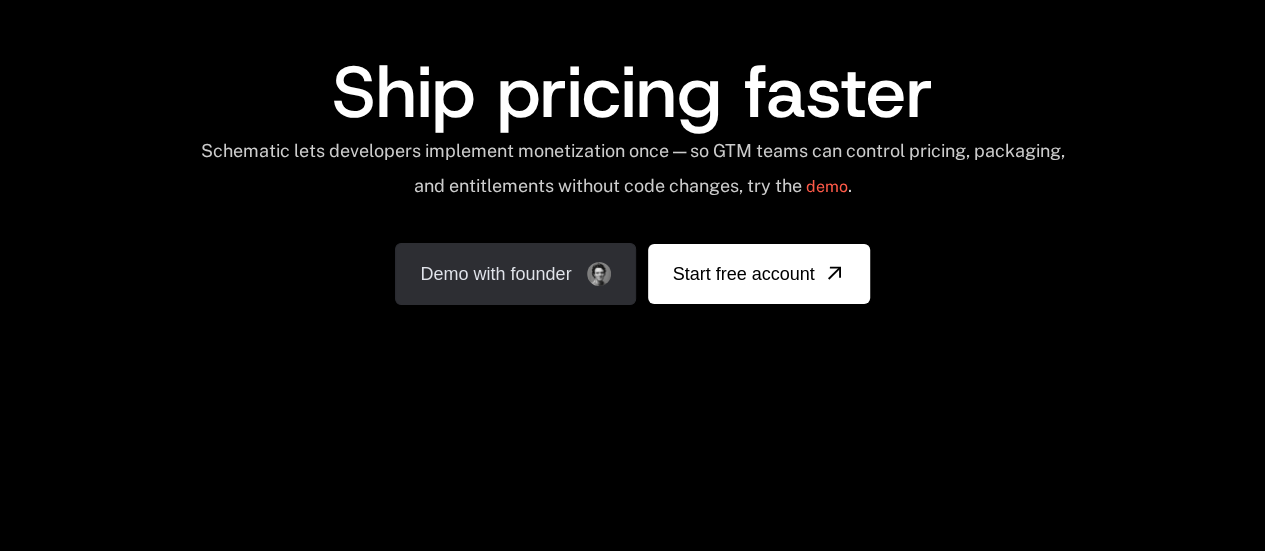 scroll, scrollTop: 100, scrollLeft: 0, axis: vertical 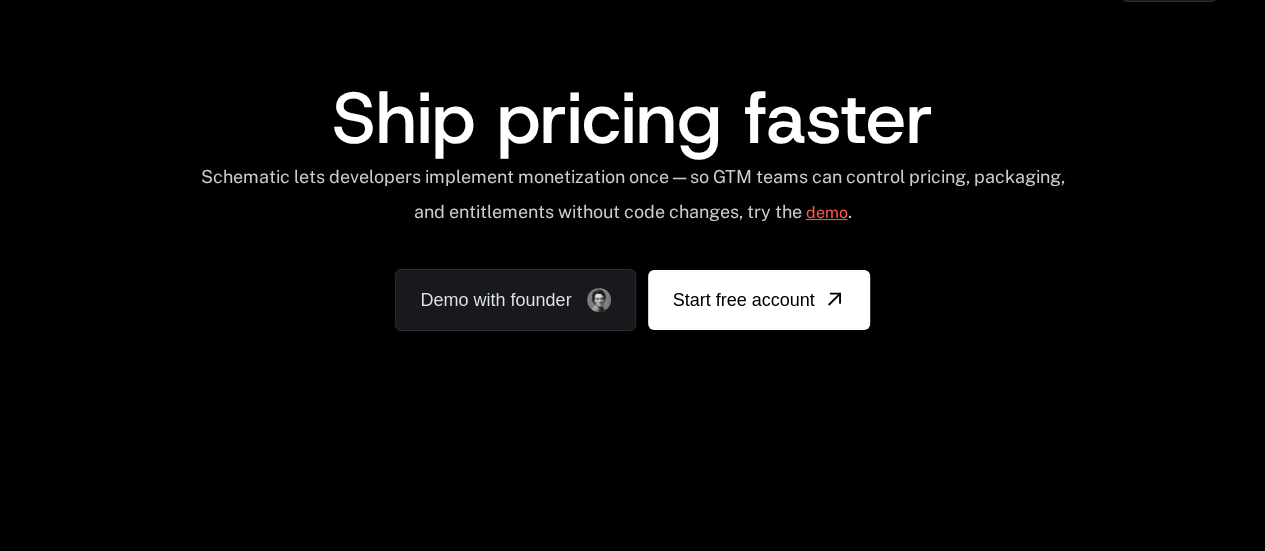click on "demo" at bounding box center (826, 213) 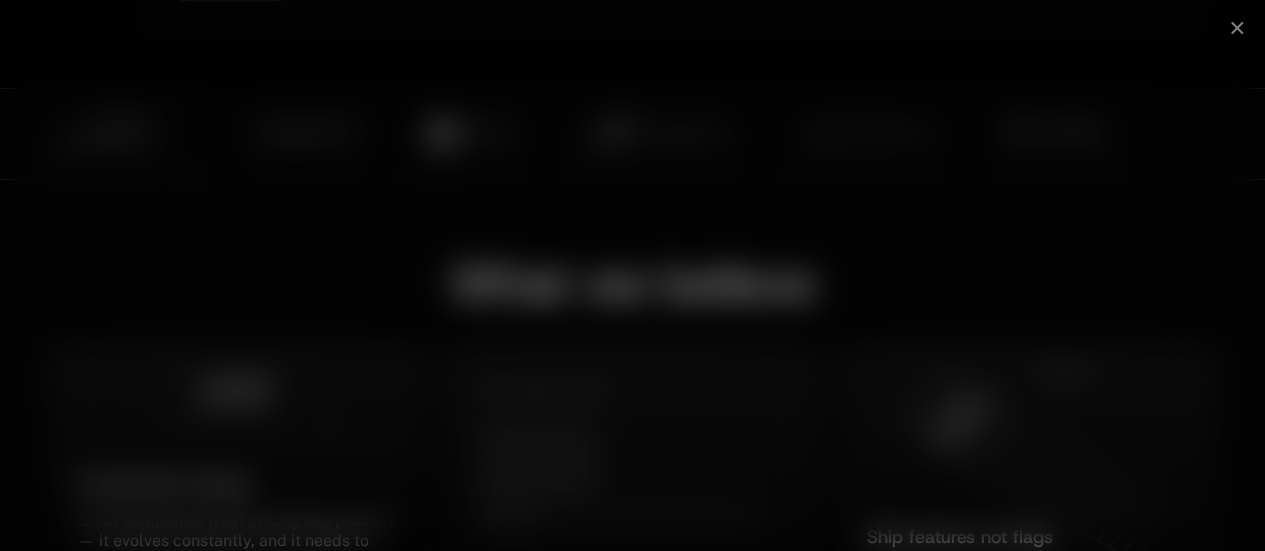 scroll, scrollTop: 1900, scrollLeft: 0, axis: vertical 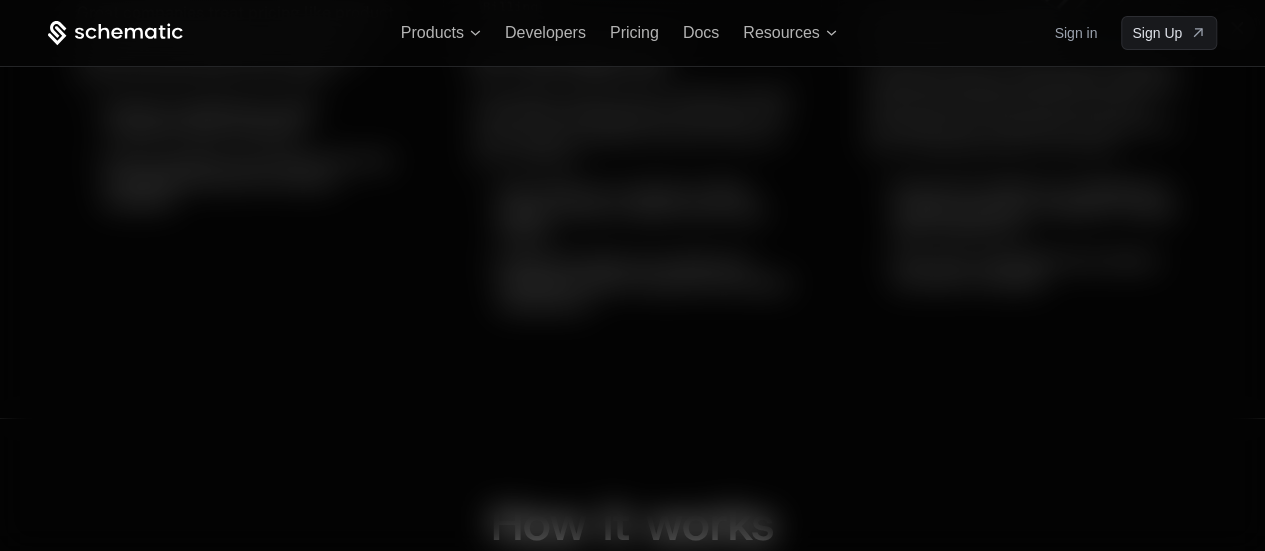click at bounding box center [632, 275] 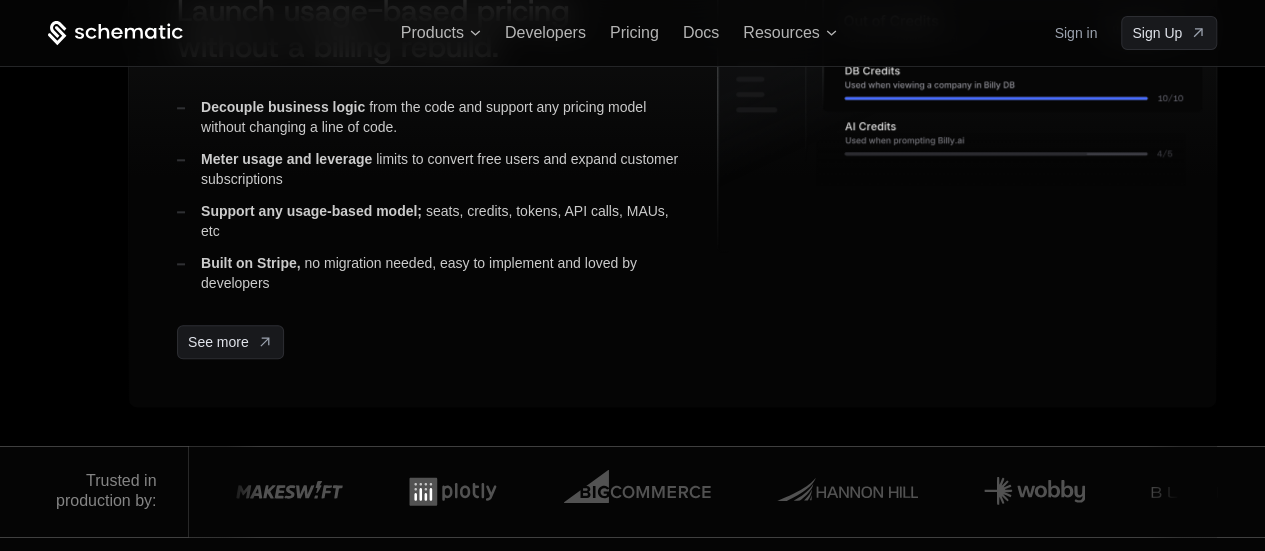 scroll, scrollTop: 807, scrollLeft: 0, axis: vertical 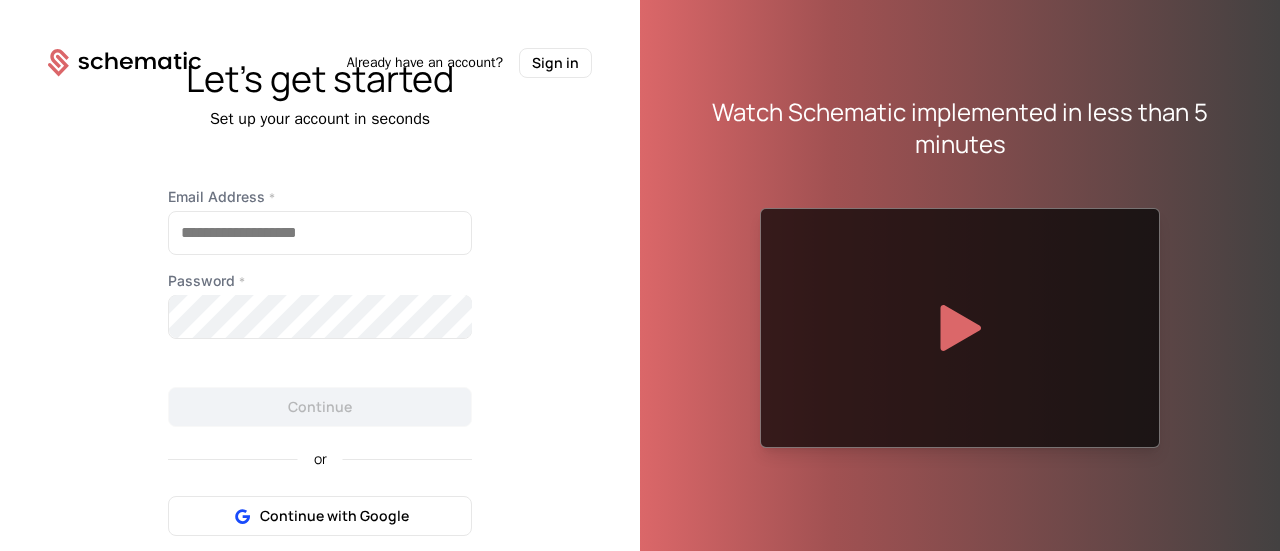 click on "Let's get started" at bounding box center (320, 79) 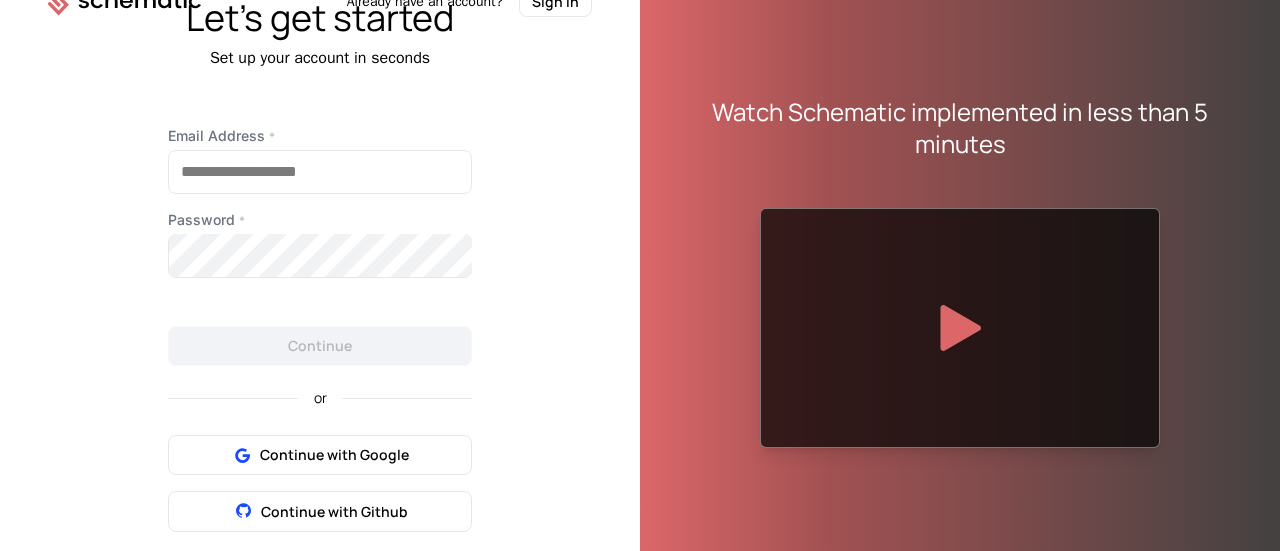 scroll, scrollTop: 109, scrollLeft: 0, axis: vertical 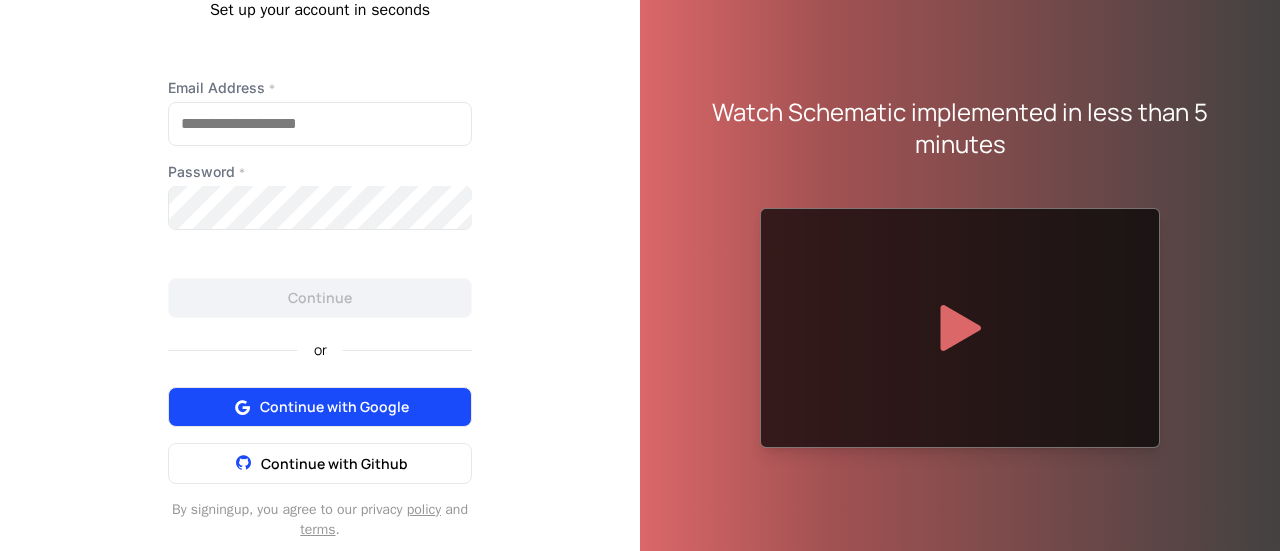 click on "Continue with Google" at bounding box center [334, 407] 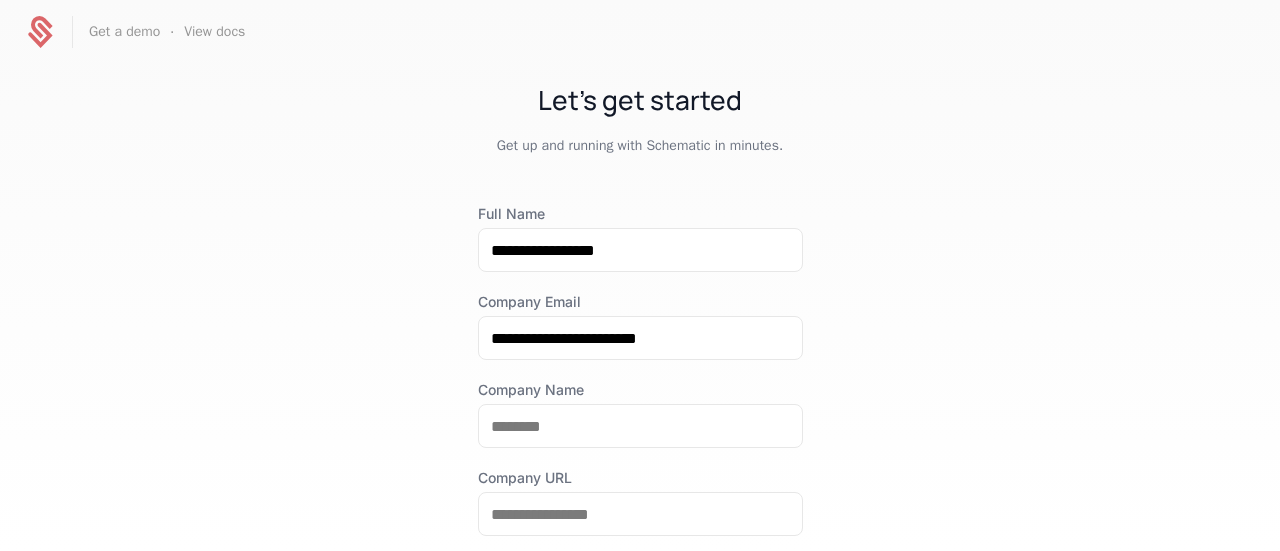 scroll, scrollTop: 0, scrollLeft: 0, axis: both 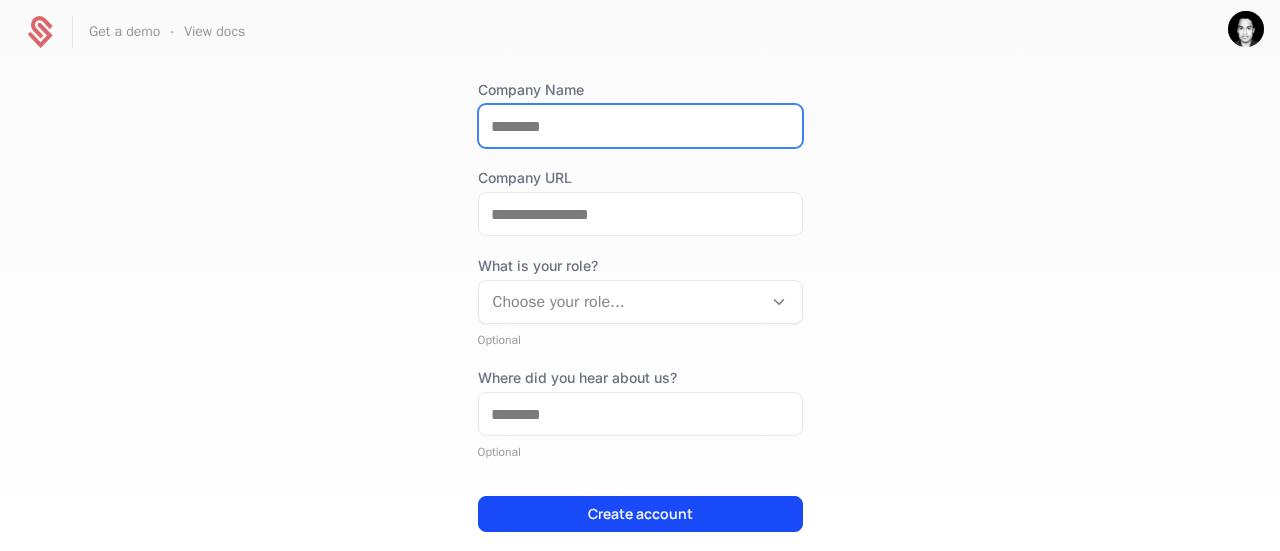 click on "Company Name" at bounding box center [640, 126] 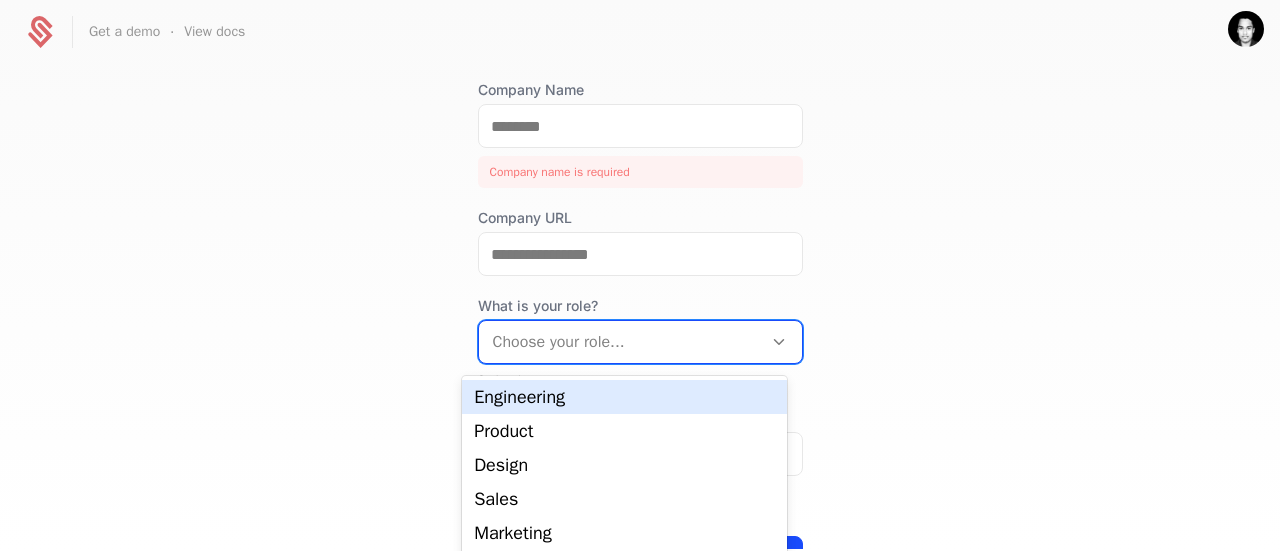 click on "**********" at bounding box center [640, 268] 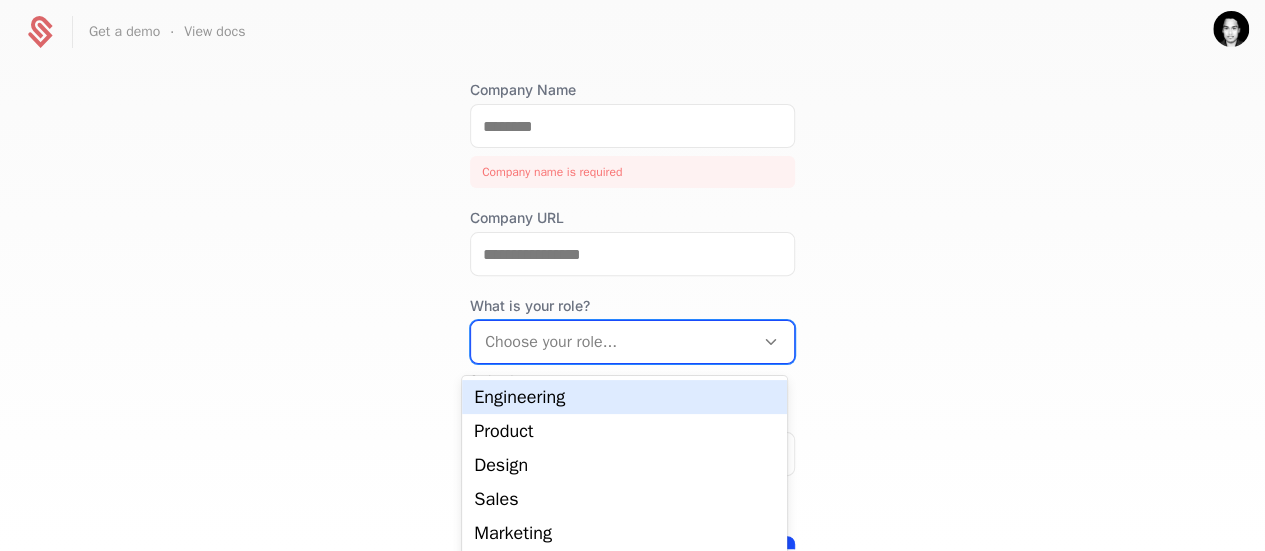 scroll, scrollTop: 32, scrollLeft: 0, axis: vertical 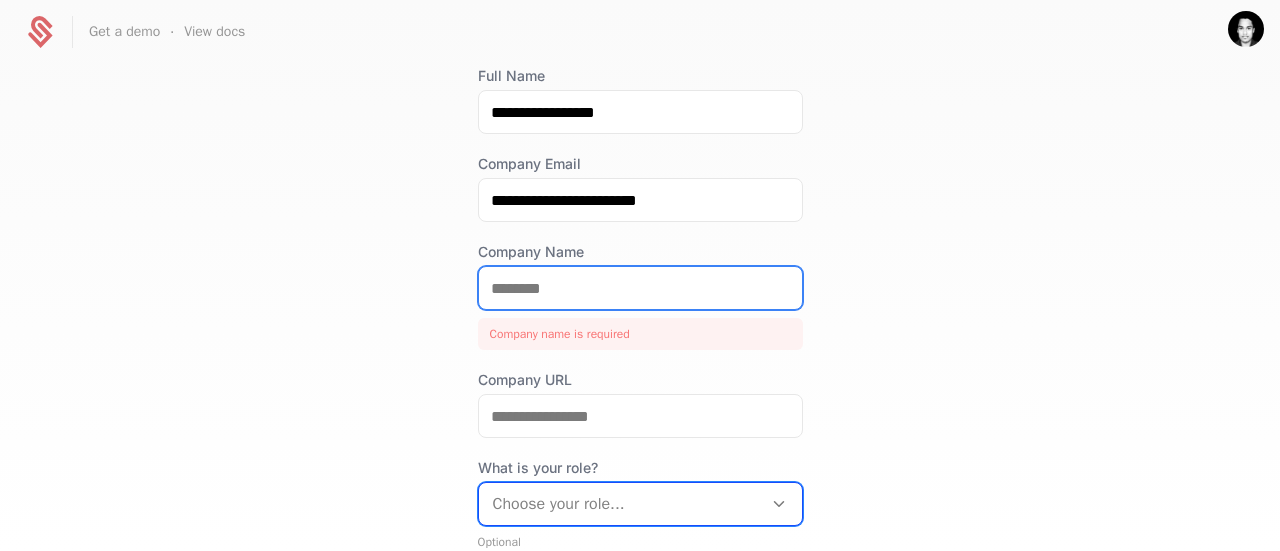 click on "Company Name" at bounding box center (640, 288) 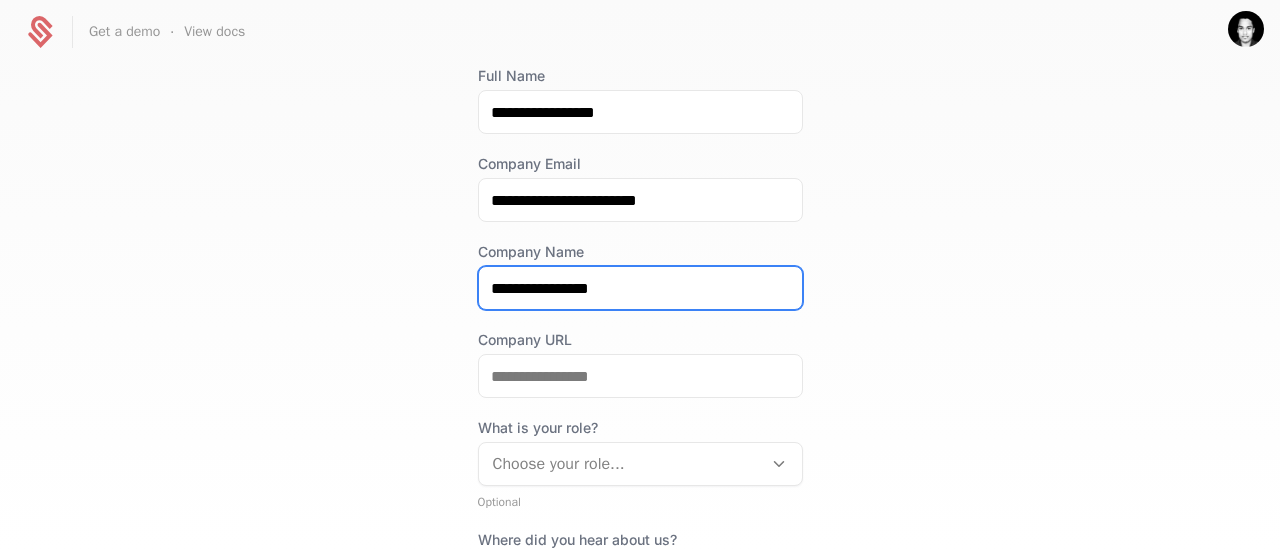 type on "**********" 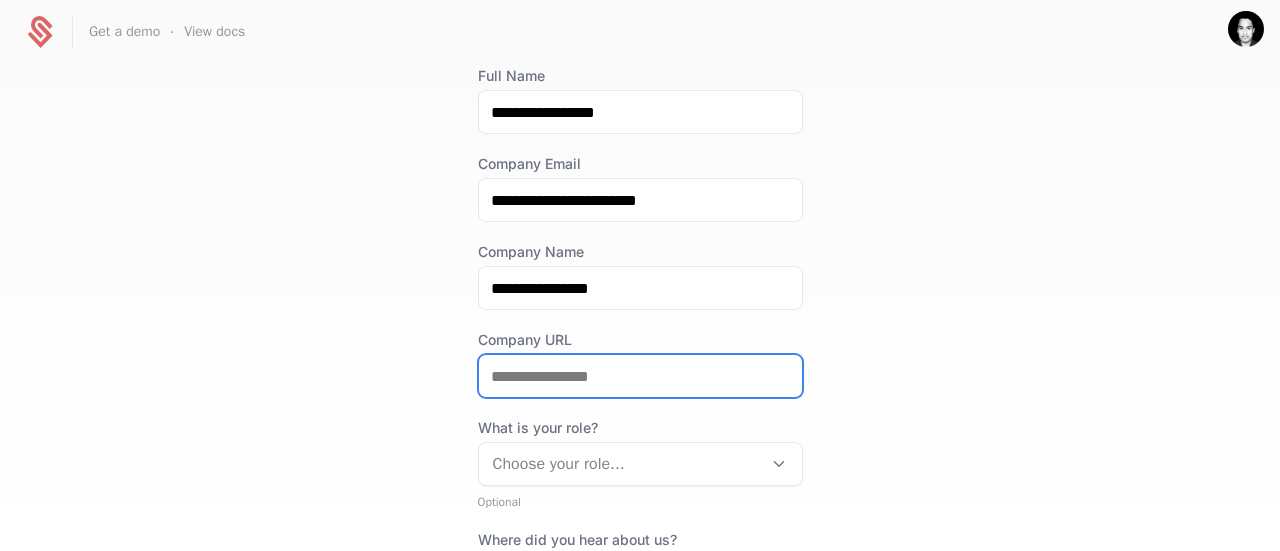 click on "Company URL" at bounding box center [640, 376] 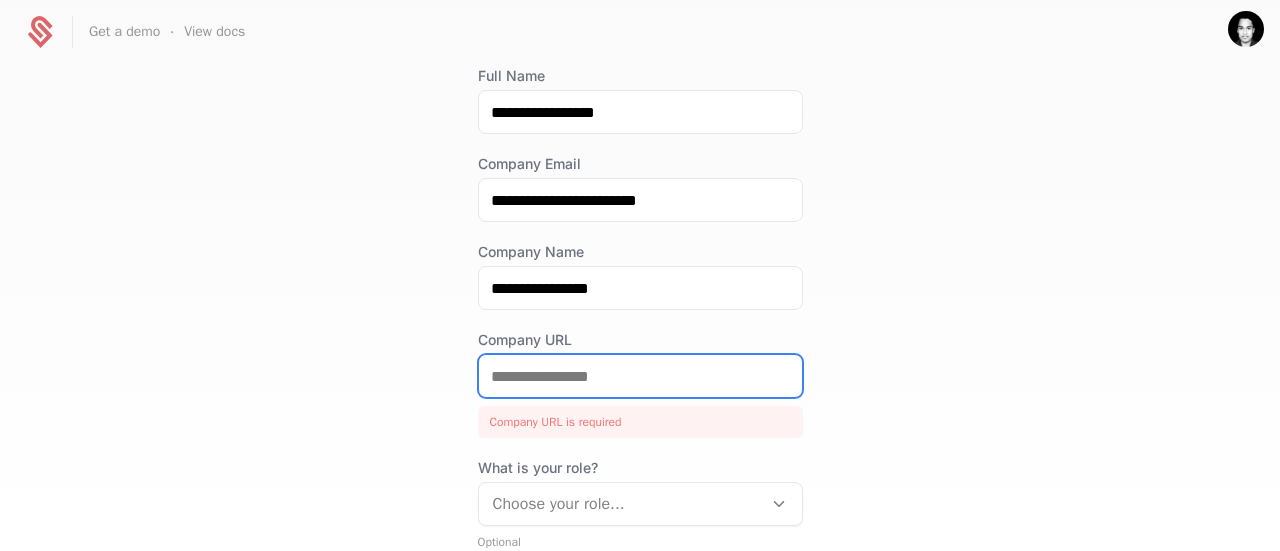 paste on "**********" 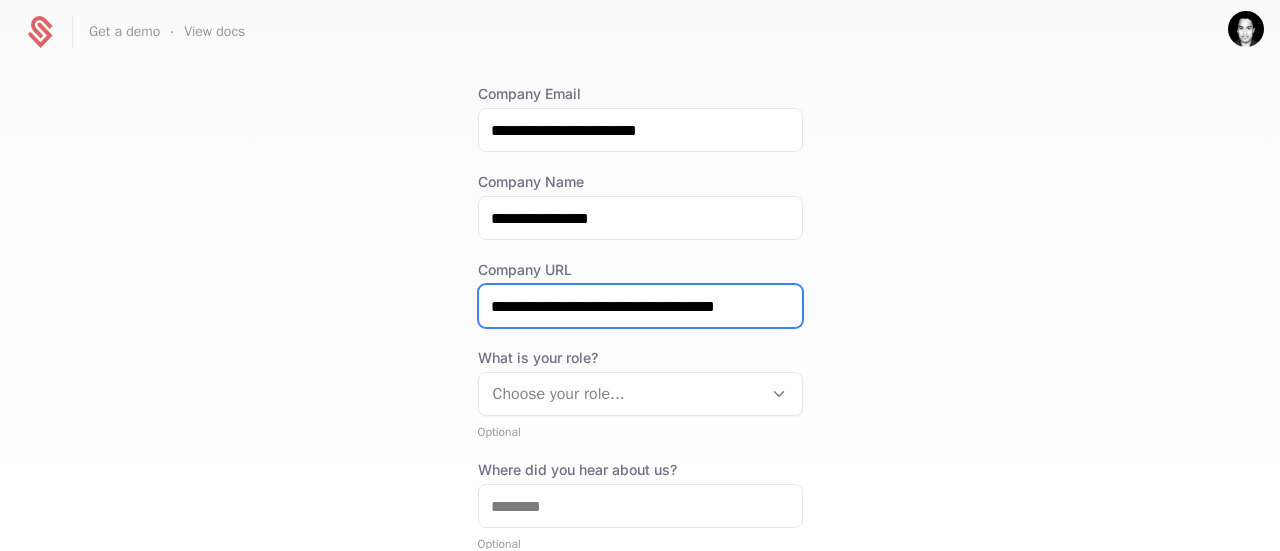 scroll, scrollTop: 238, scrollLeft: 0, axis: vertical 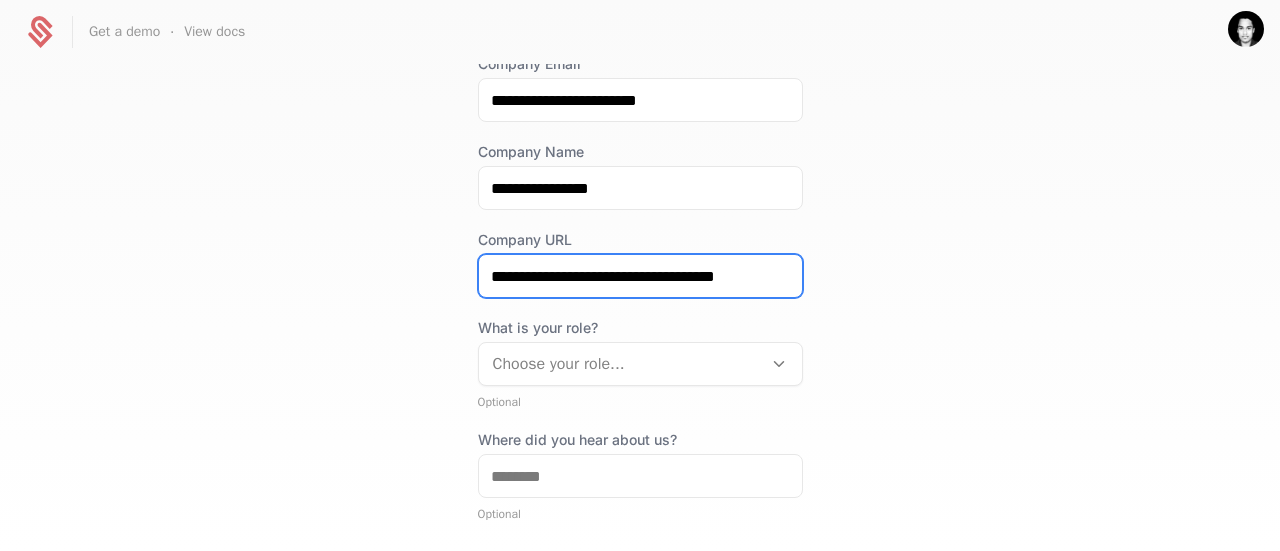 type on "**********" 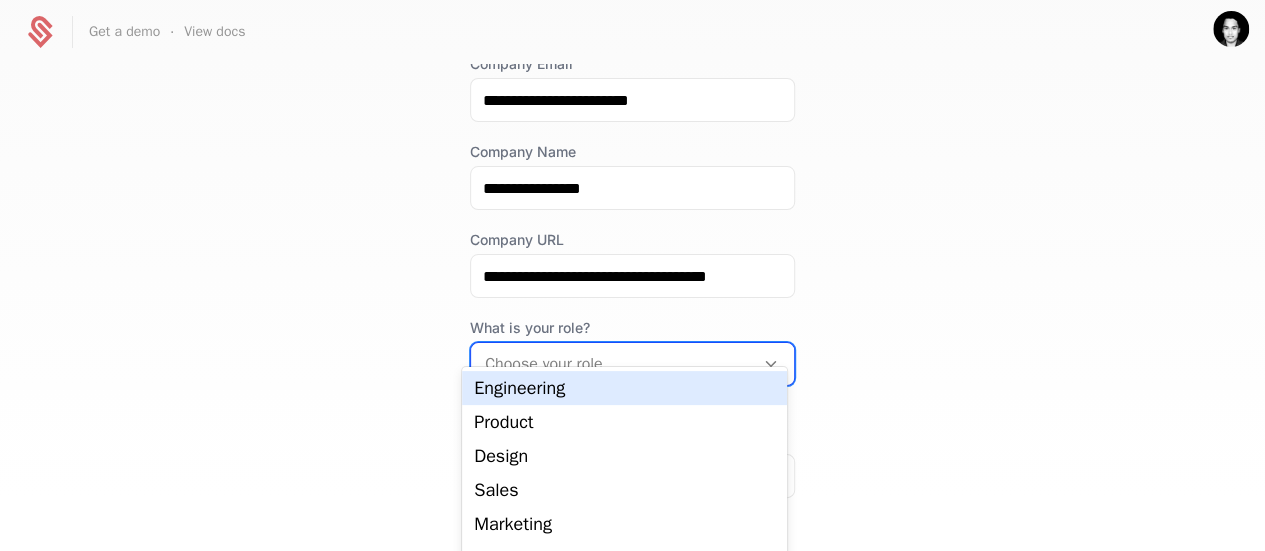 click at bounding box center [612, 364] 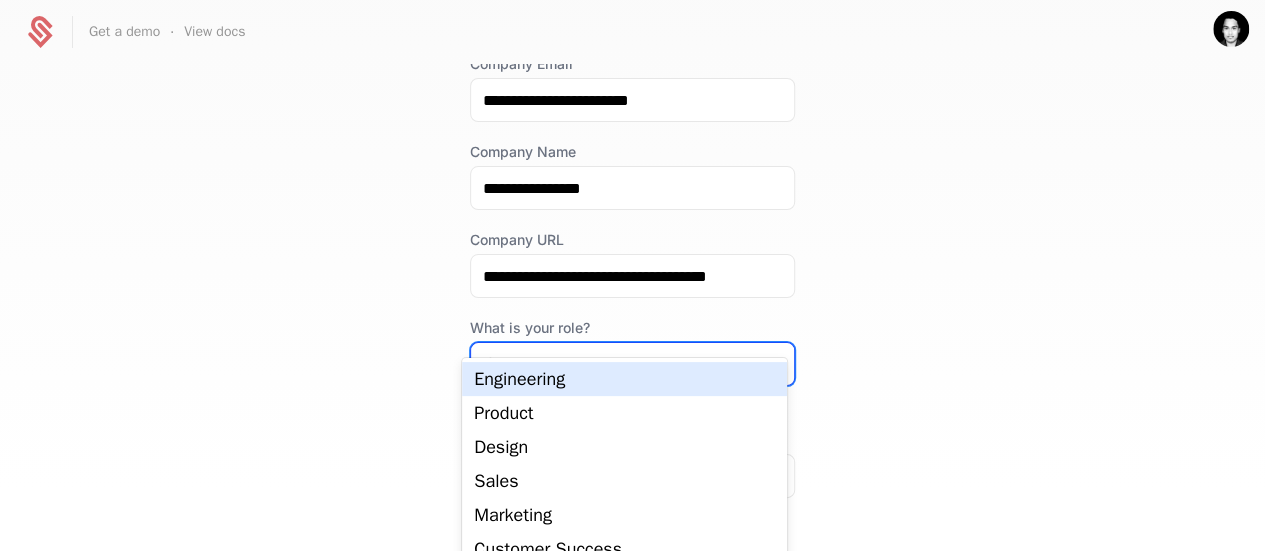 scroll, scrollTop: 69, scrollLeft: 0, axis: vertical 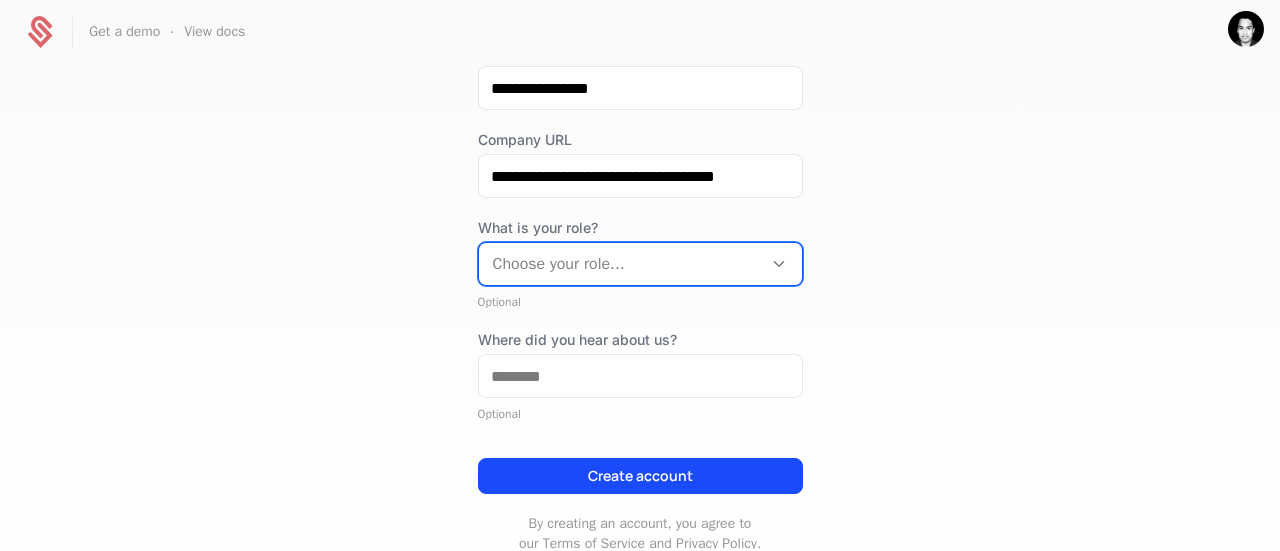 click on "What is your role? Choose your role... Optional" at bounding box center [640, 264] 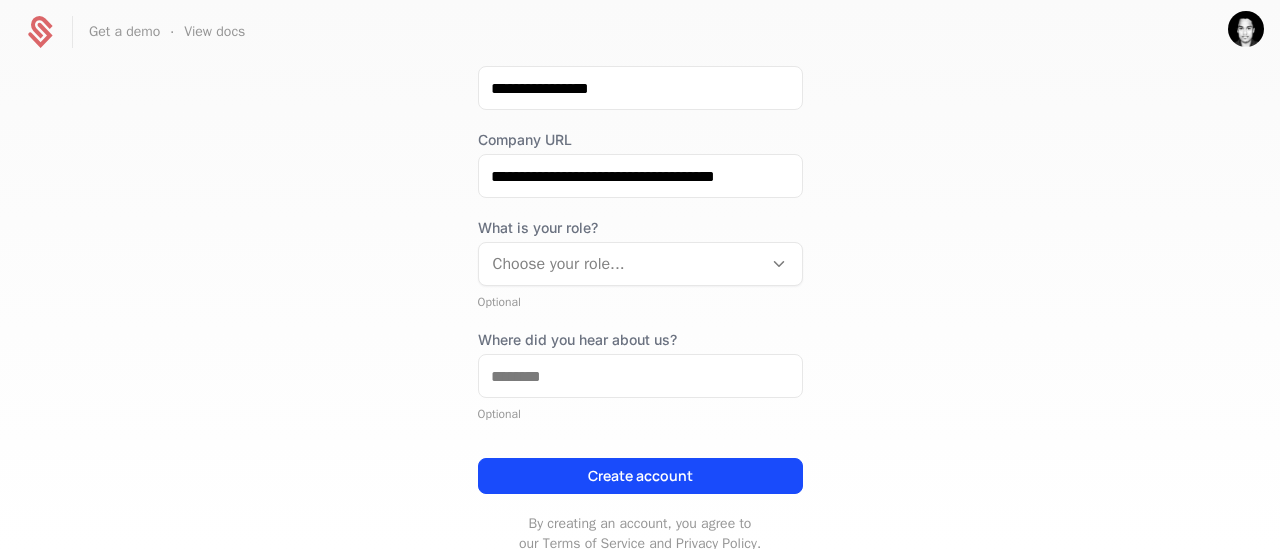 click at bounding box center (620, 264) 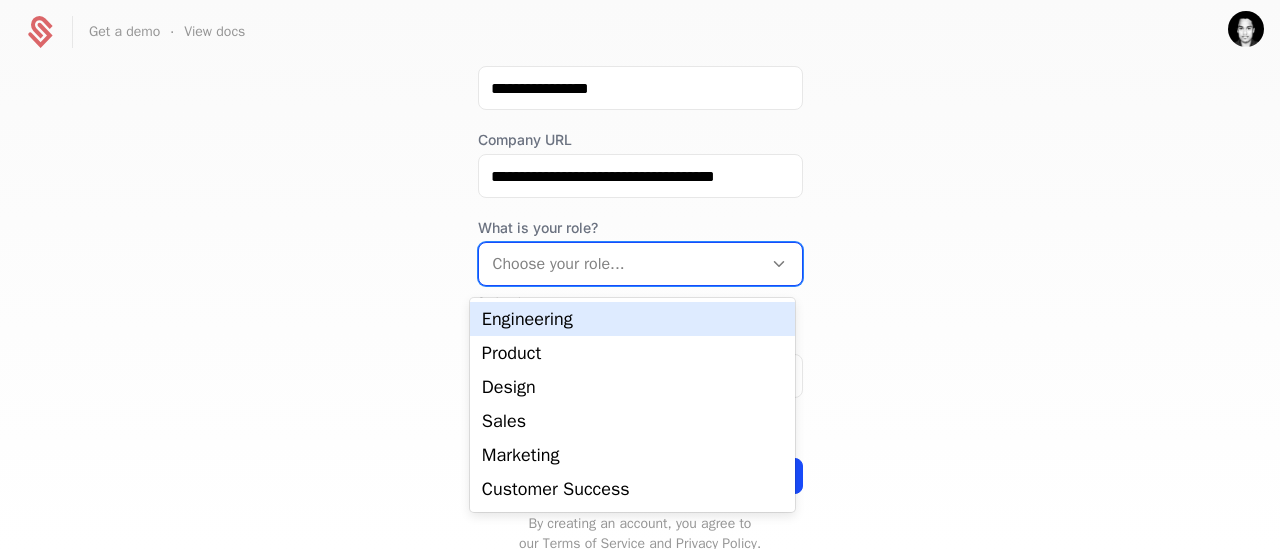 click on "Engineering" at bounding box center (632, 319) 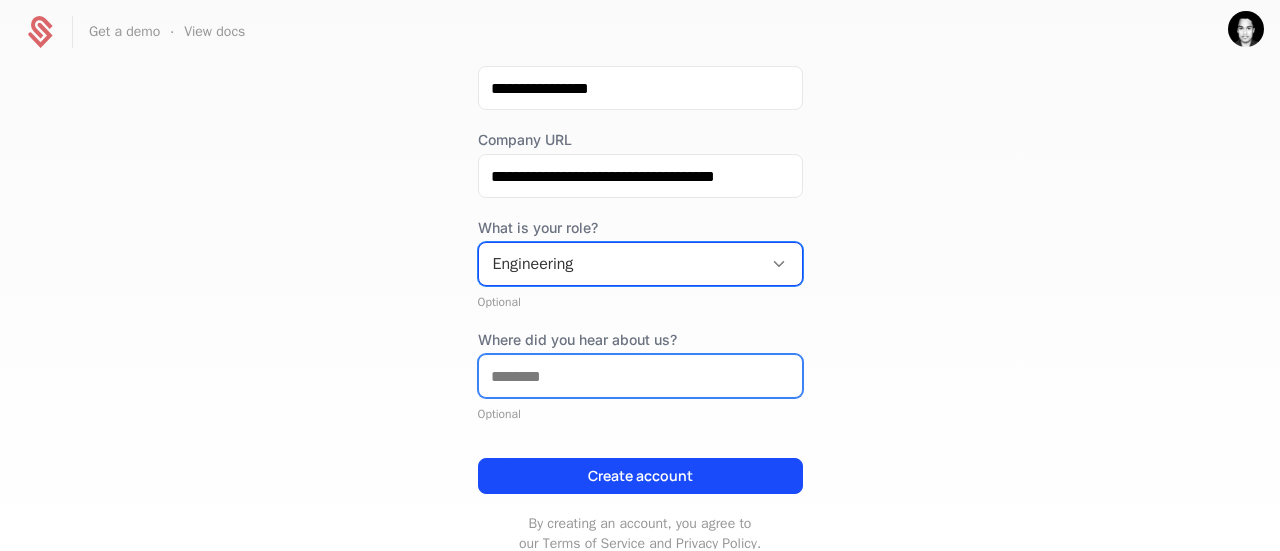 click on "Where did you hear about us?" at bounding box center [640, 376] 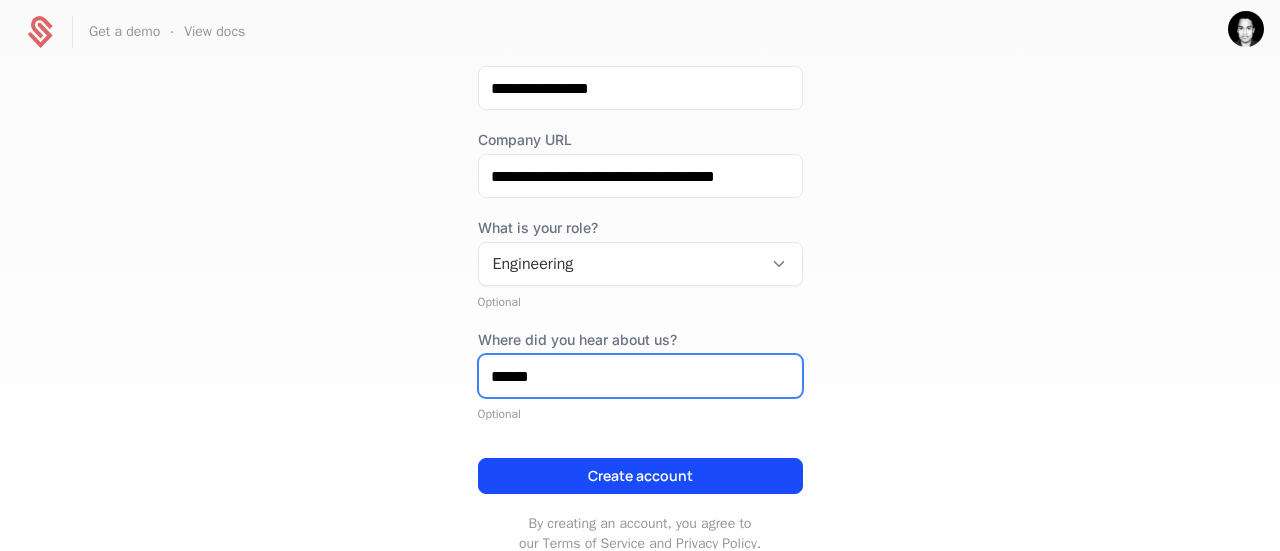 type on "*******" 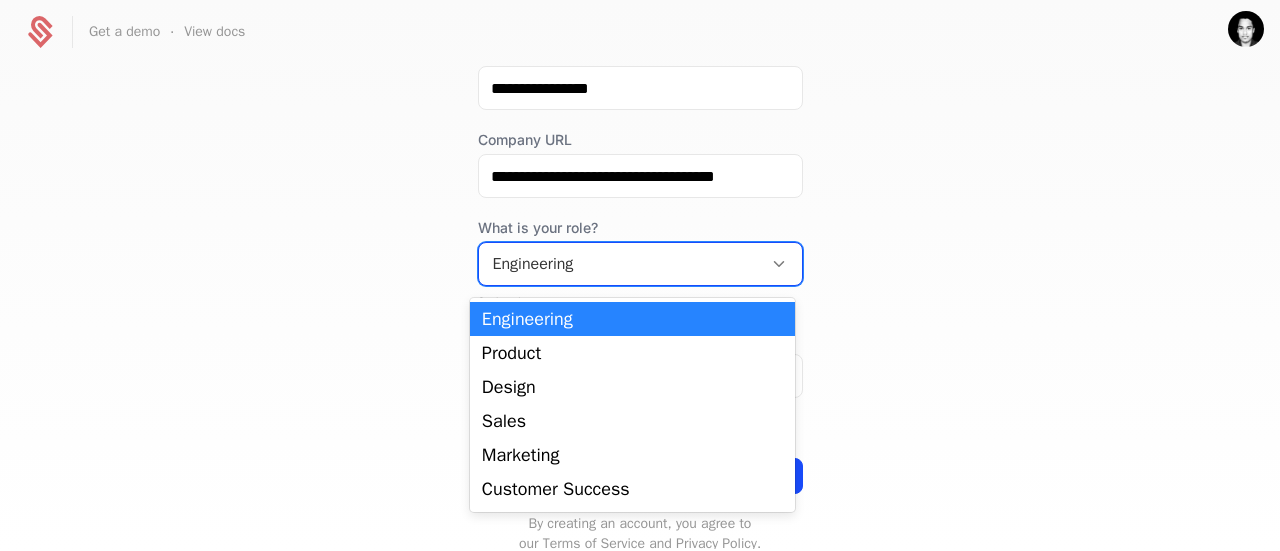 click at bounding box center [620, 264] 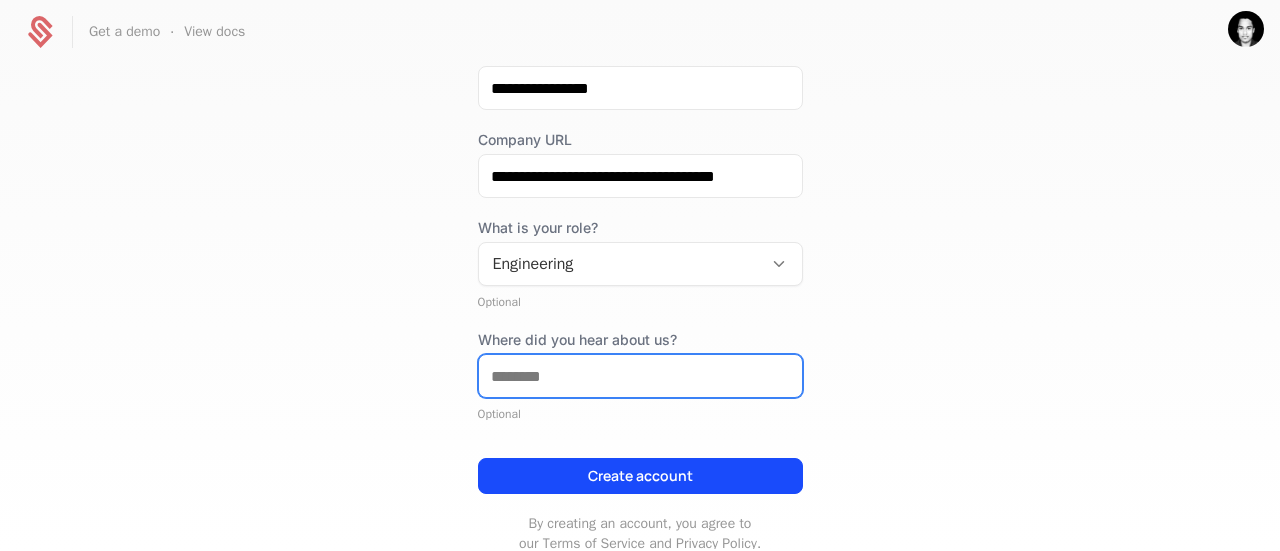 click on "Where did you hear about us?" at bounding box center (640, 376) 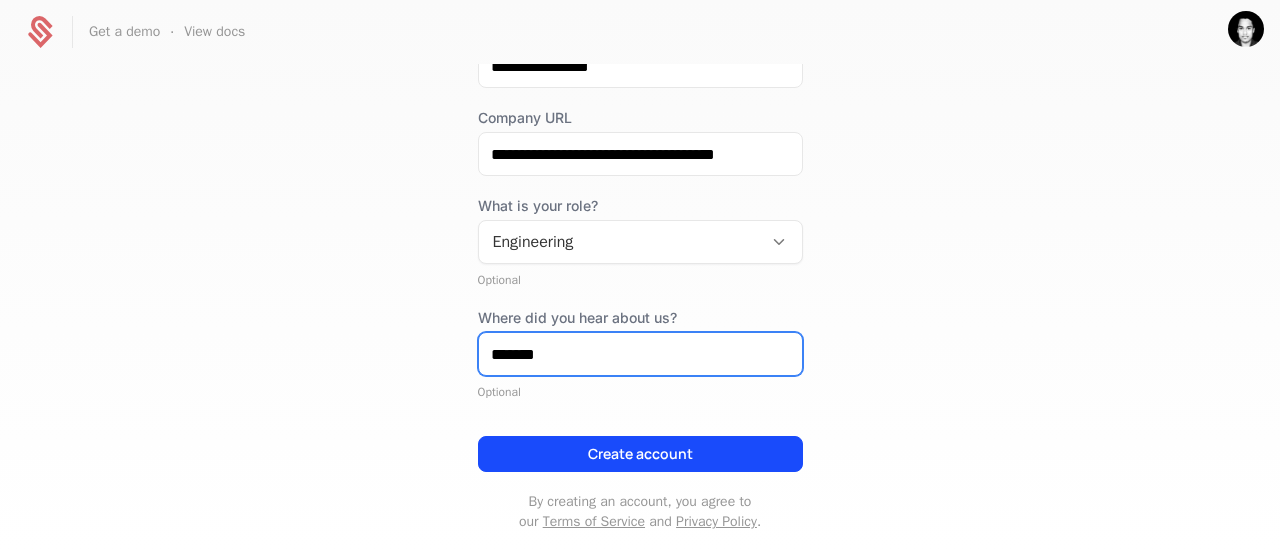 scroll, scrollTop: 398, scrollLeft: 0, axis: vertical 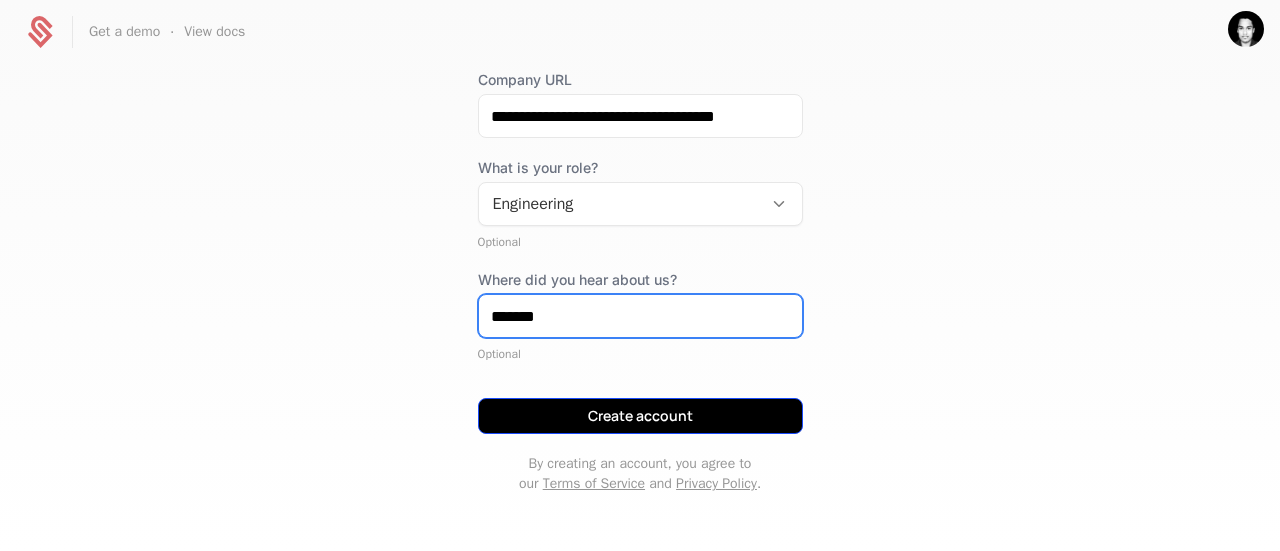 type on "*******" 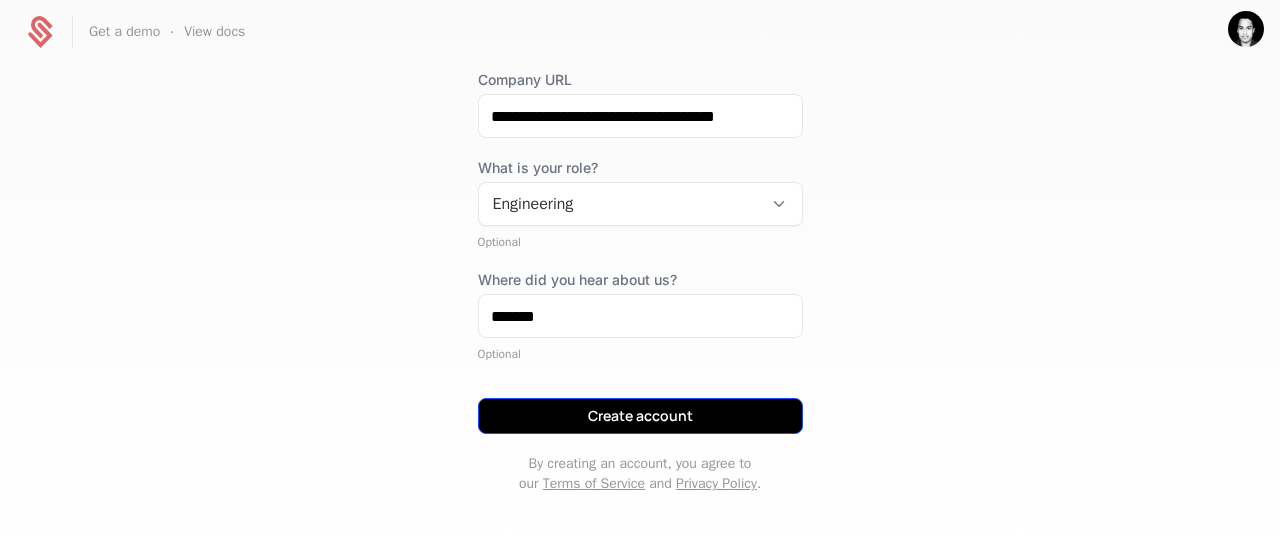 click on "Create account" at bounding box center [640, 416] 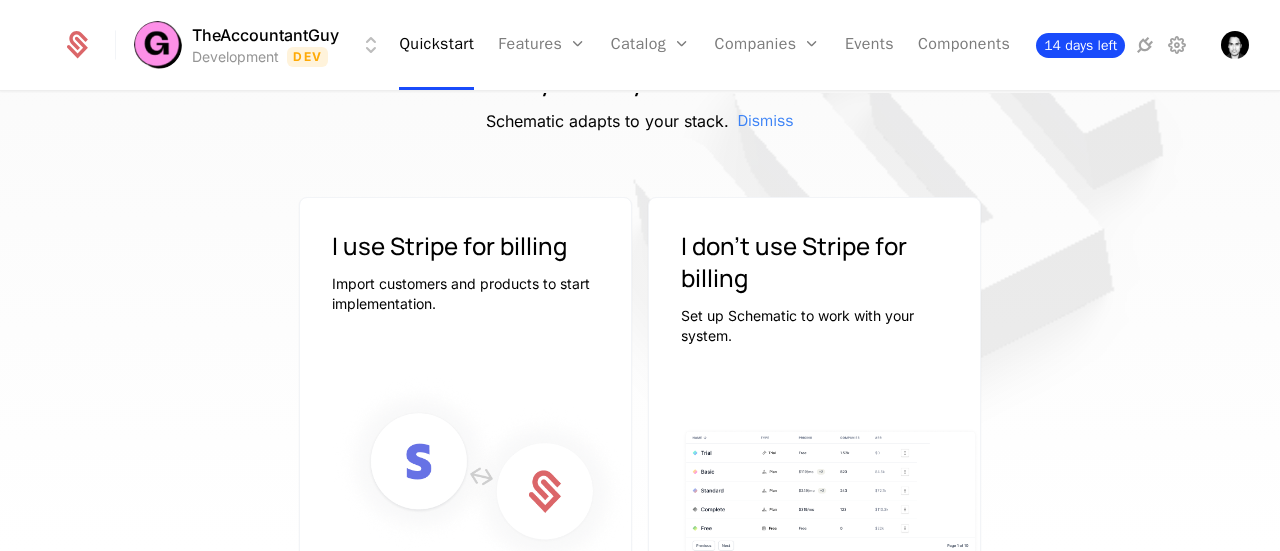 scroll, scrollTop: 0, scrollLeft: 0, axis: both 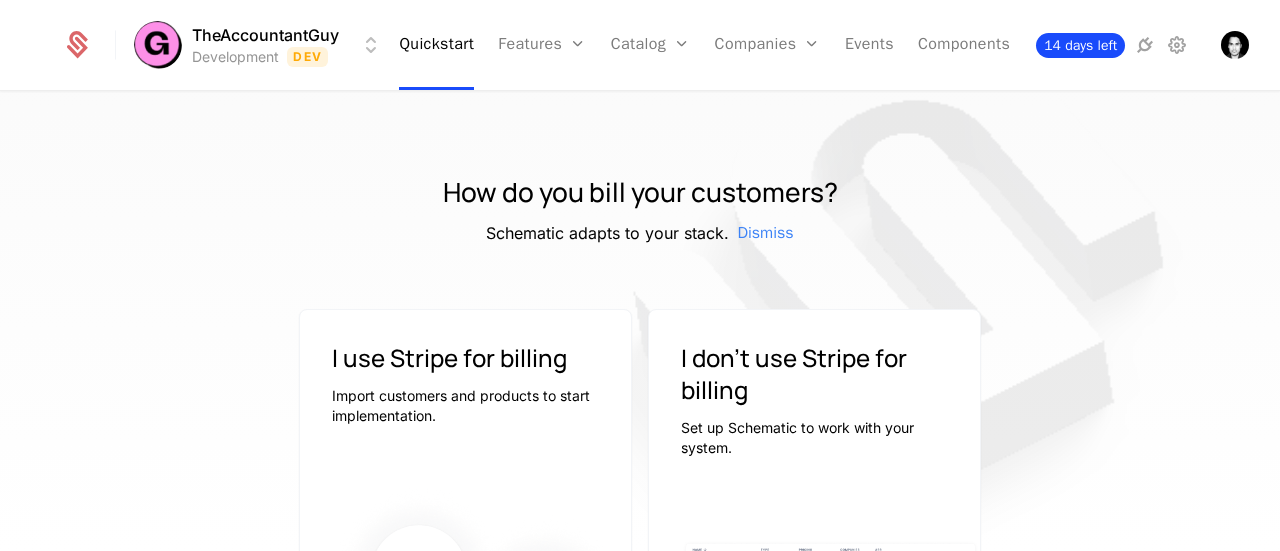 click on "14 days left" at bounding box center (1080, 45) 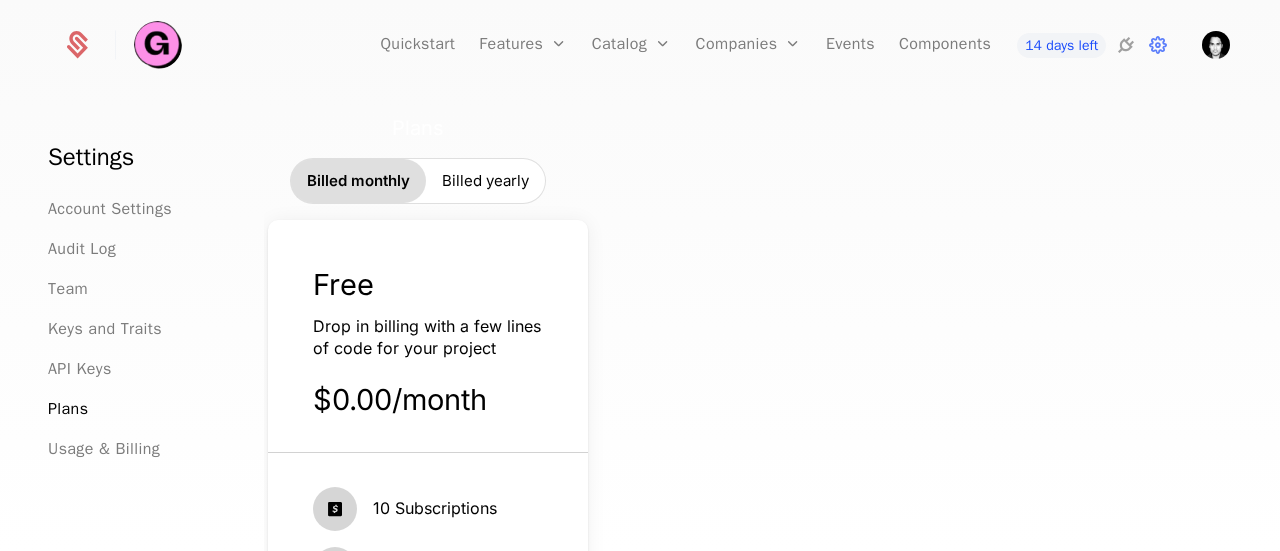scroll, scrollTop: 0, scrollLeft: 0, axis: both 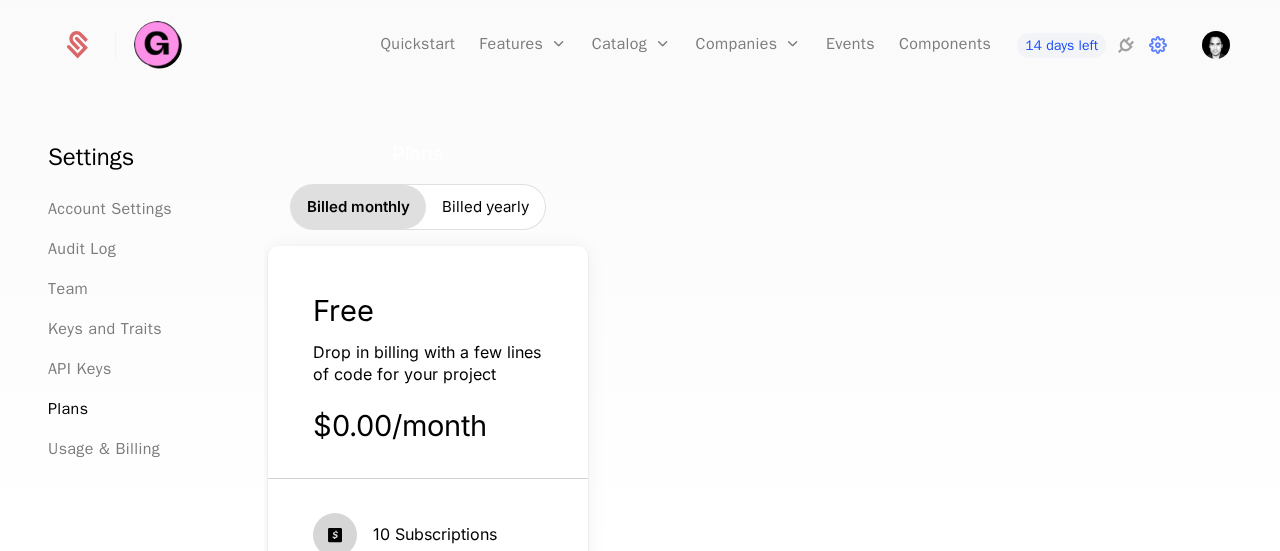 click on "Billed yearly" at bounding box center [485, 207] 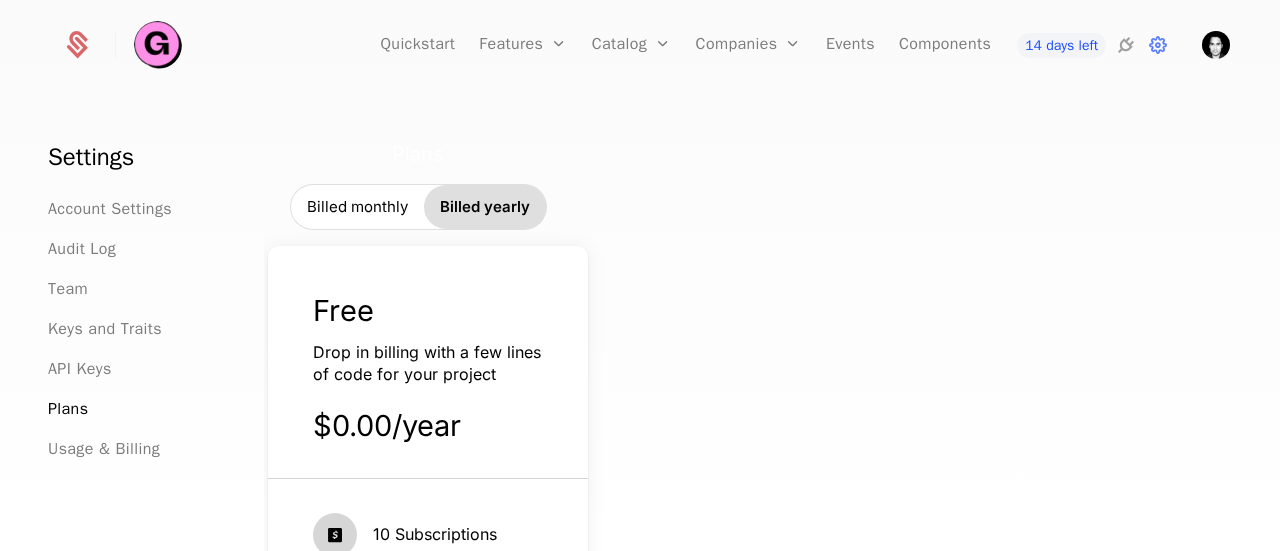 click on "Billed monthly" at bounding box center [357, 207] 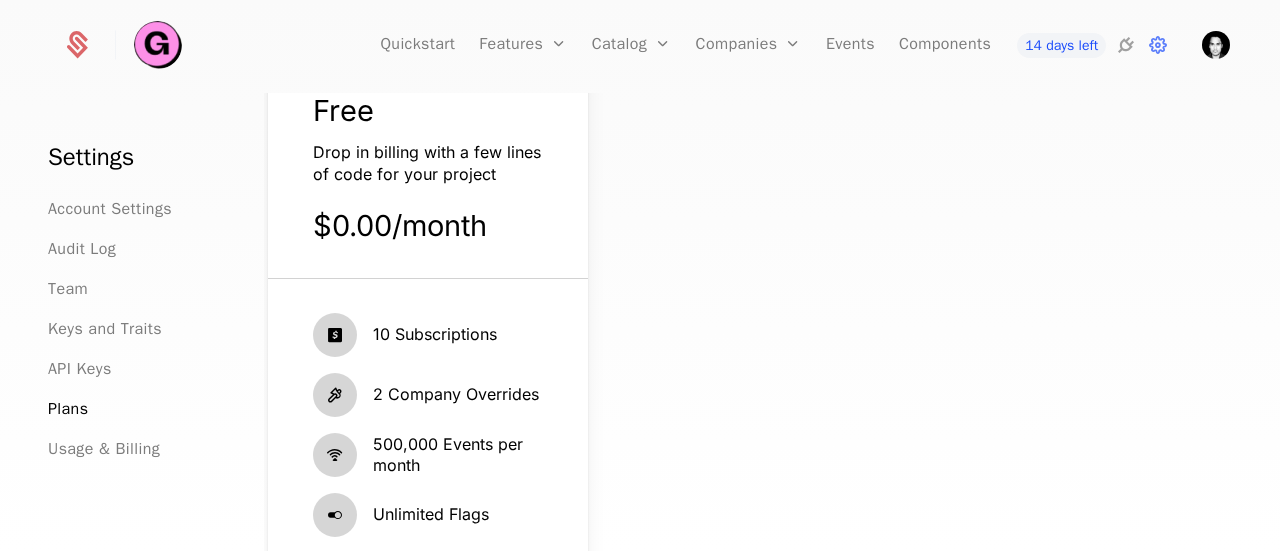 scroll, scrollTop: 500, scrollLeft: 0, axis: vertical 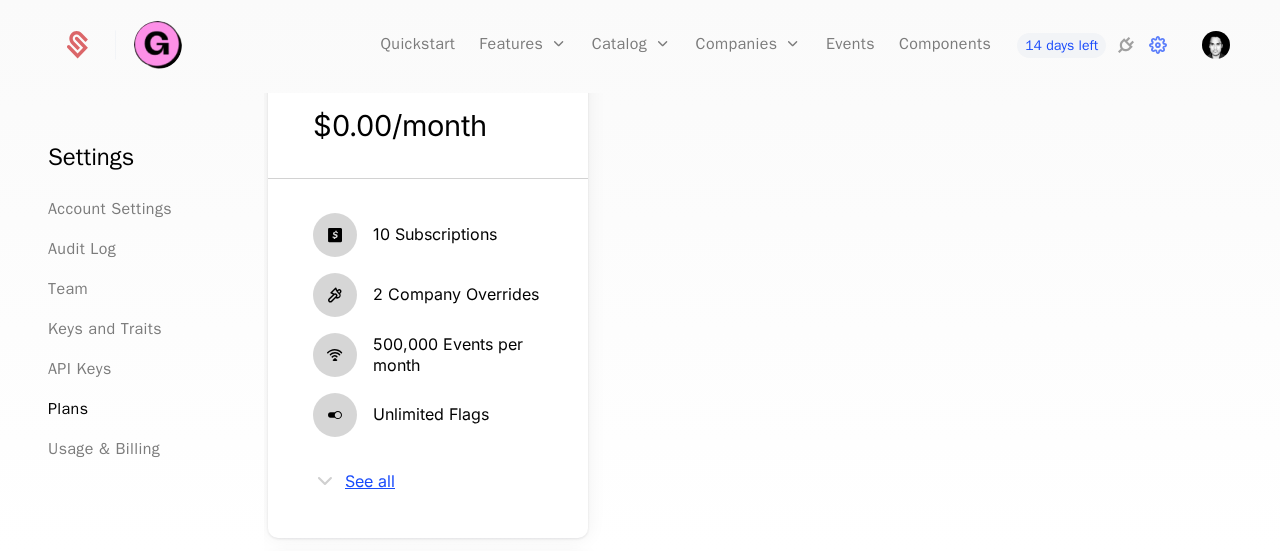 click on "See all" at bounding box center (370, 481) 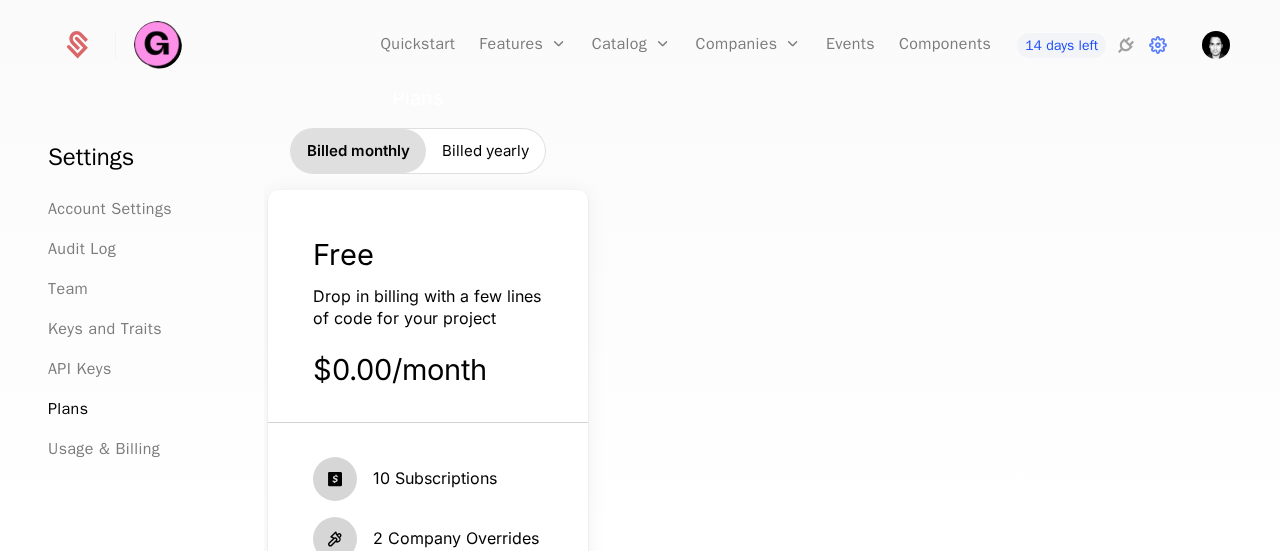 scroll, scrollTop: 0, scrollLeft: 0, axis: both 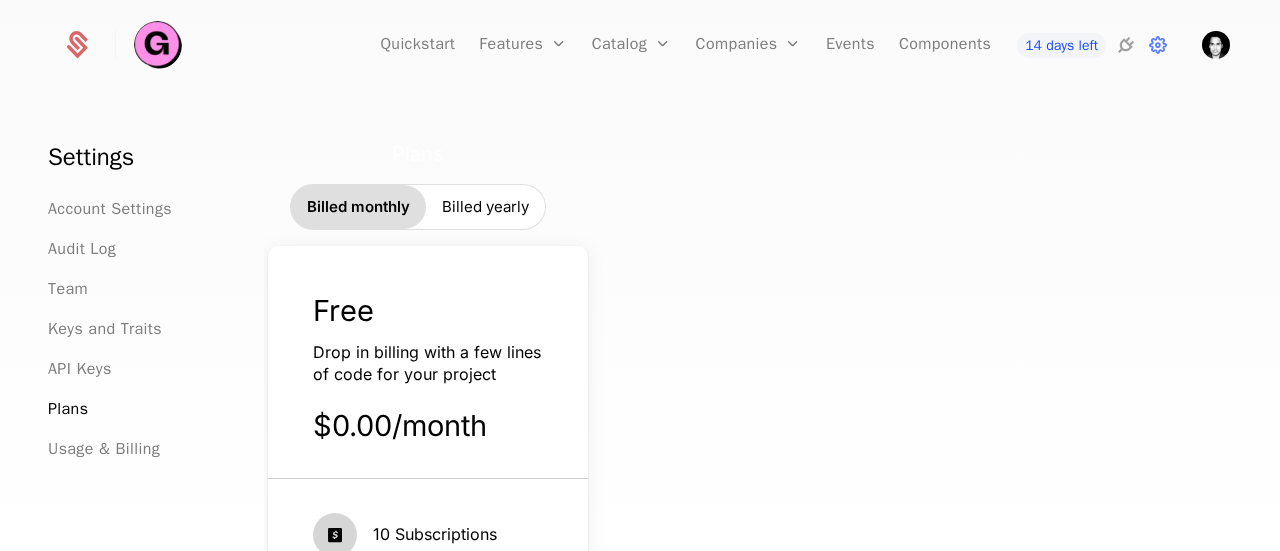 click on "Billed yearly" at bounding box center [485, 207] 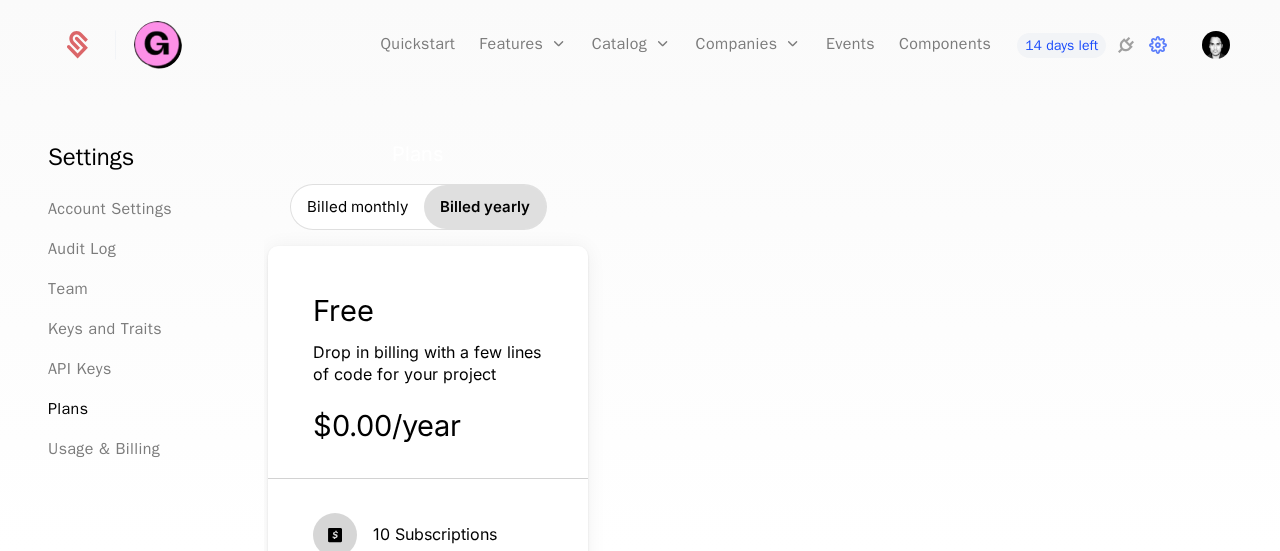 click on "Billed monthly" at bounding box center (357, 207) 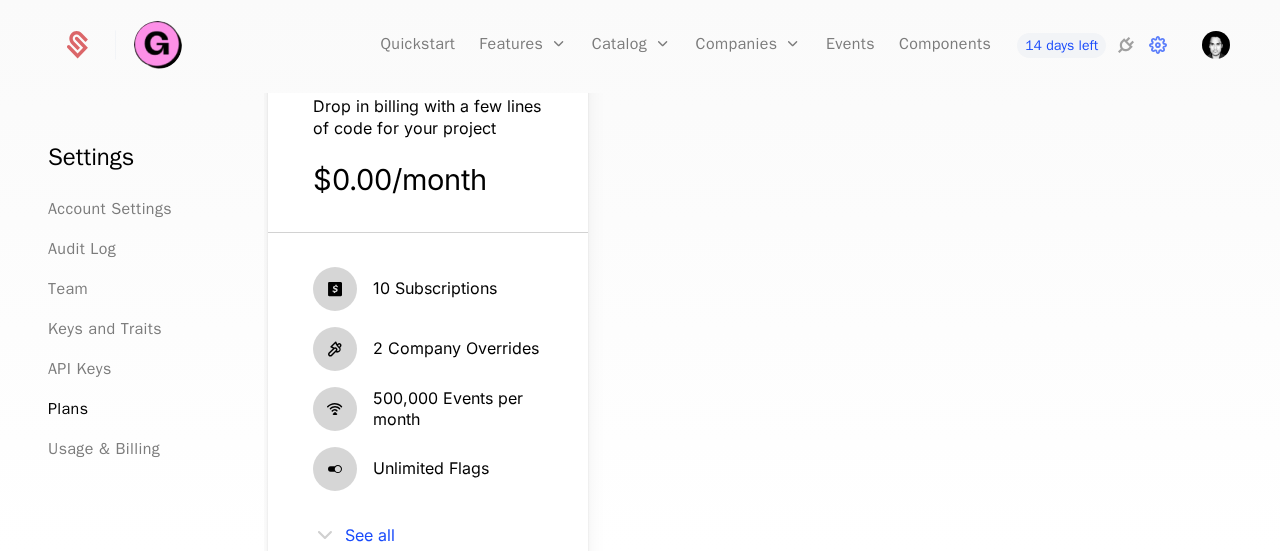 scroll, scrollTop: 300, scrollLeft: 0, axis: vertical 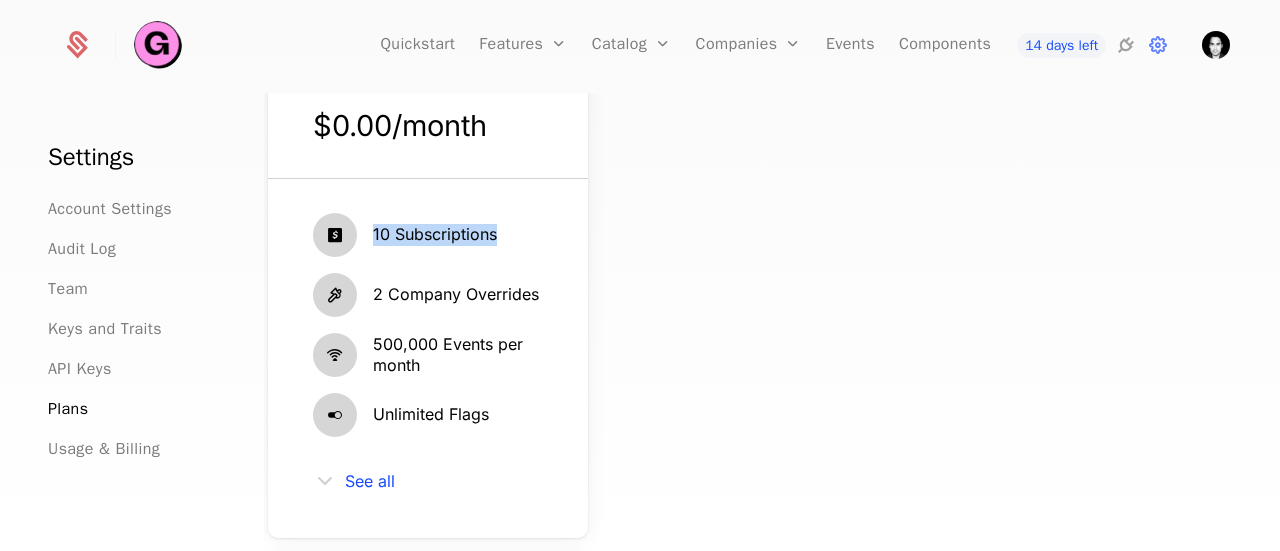 drag, startPoint x: 372, startPoint y: 235, endPoint x: 498, endPoint y: 237, distance: 126.01587 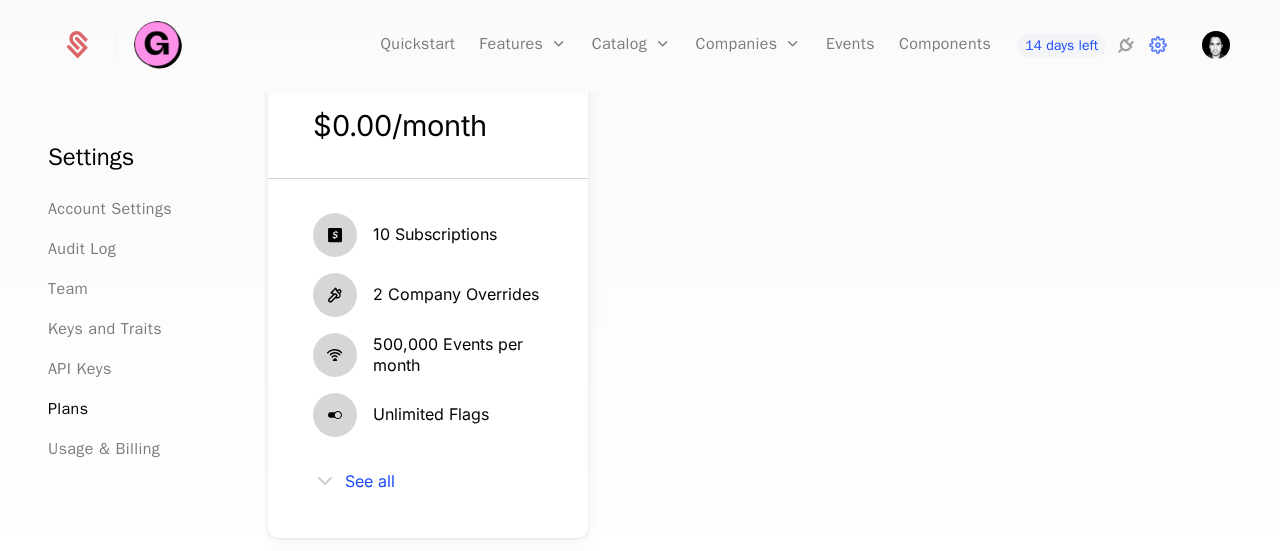 click on "2   Company Overrides" at bounding box center (456, 295) 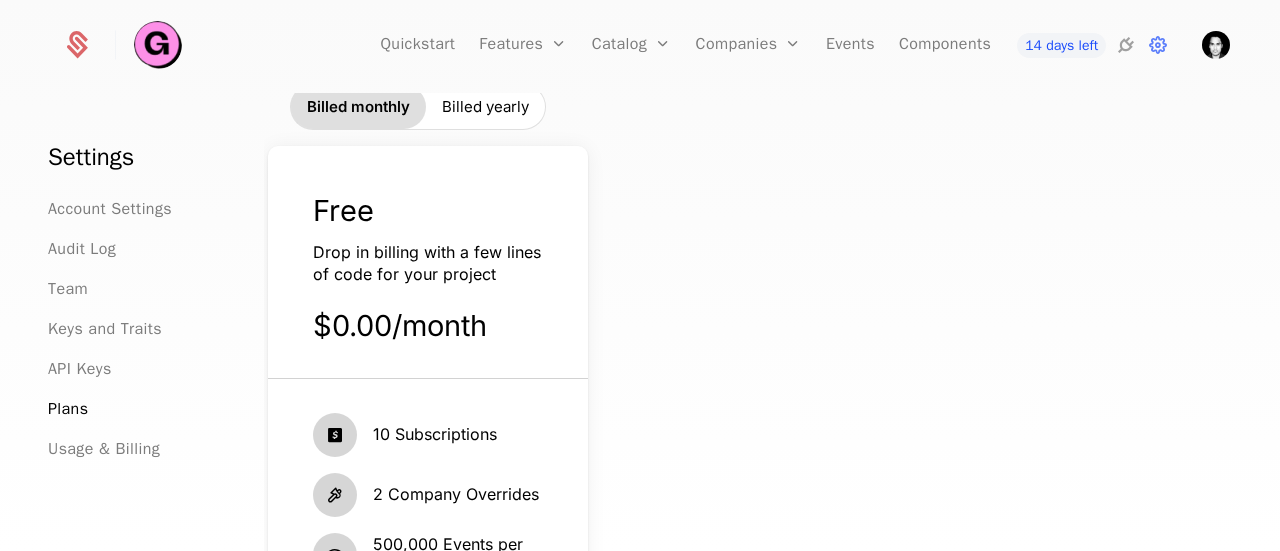 scroll, scrollTop: 0, scrollLeft: 0, axis: both 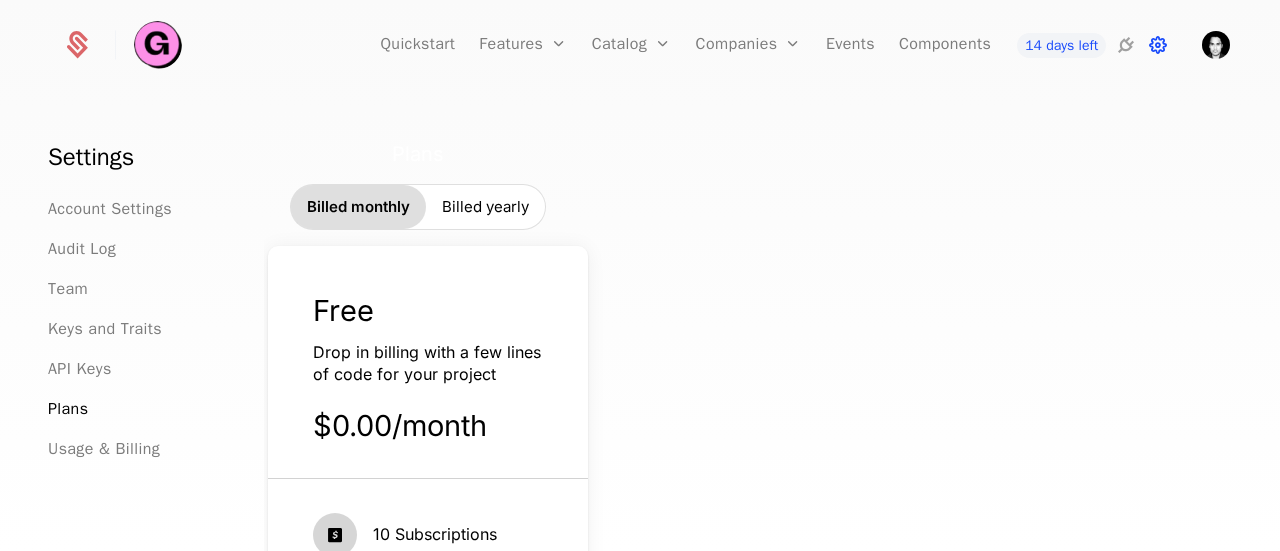 click at bounding box center (1158, 45) 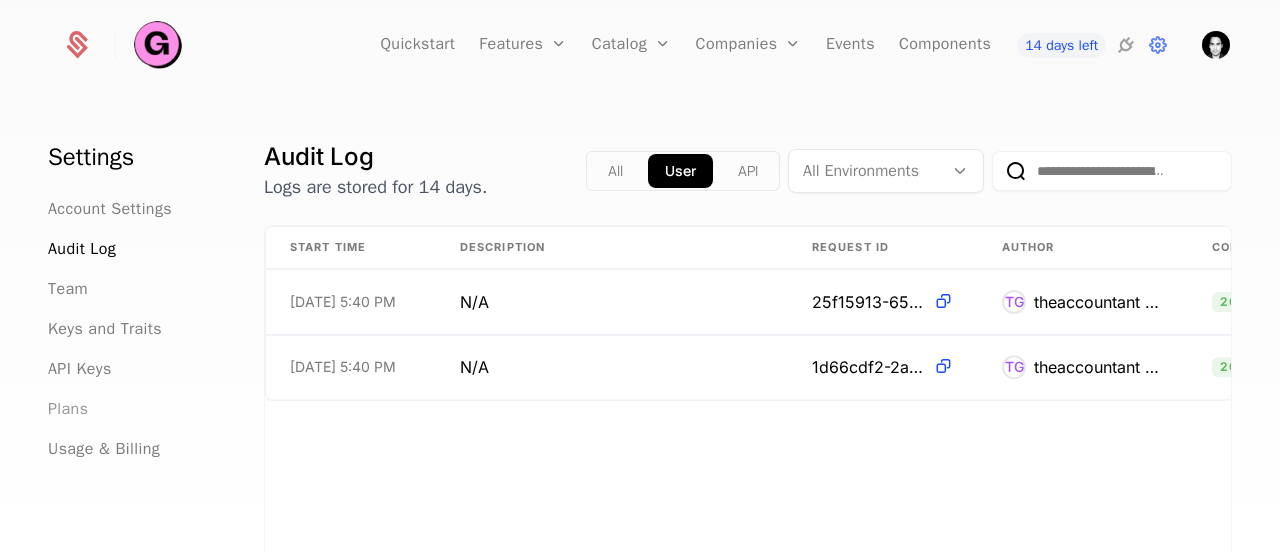 click on "Plans" at bounding box center (68, 409) 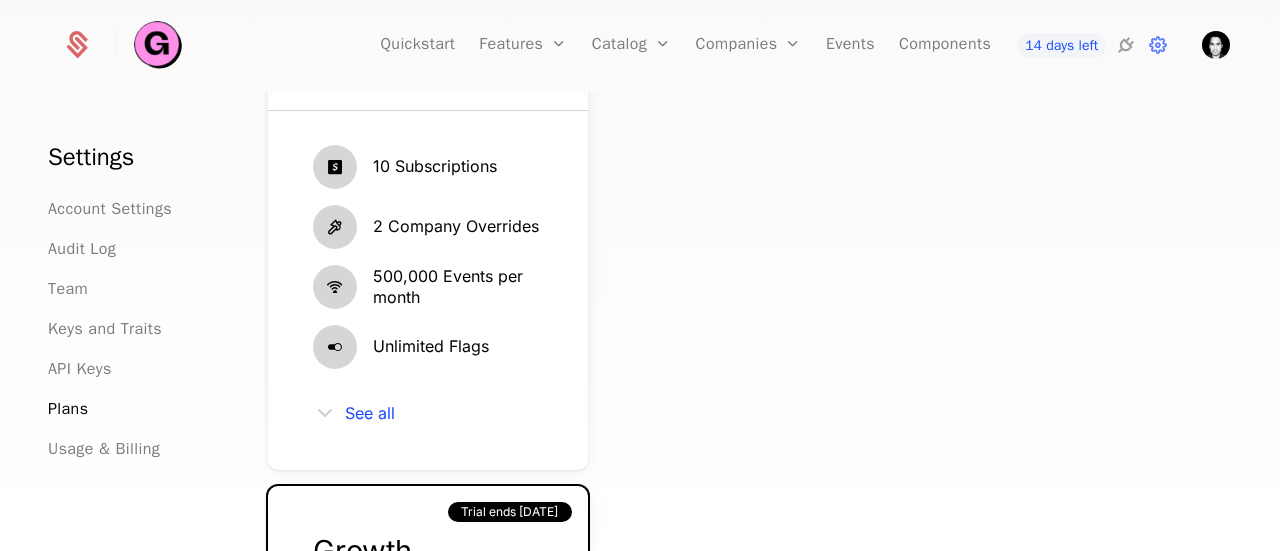scroll, scrollTop: 400, scrollLeft: 0, axis: vertical 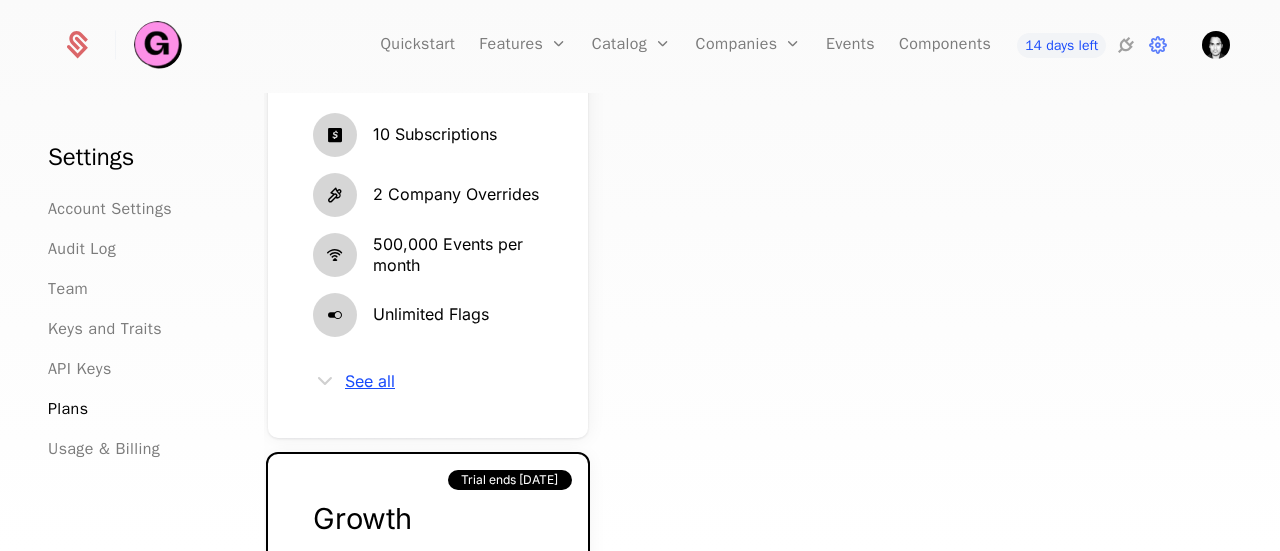 click on "See all" at bounding box center (370, 381) 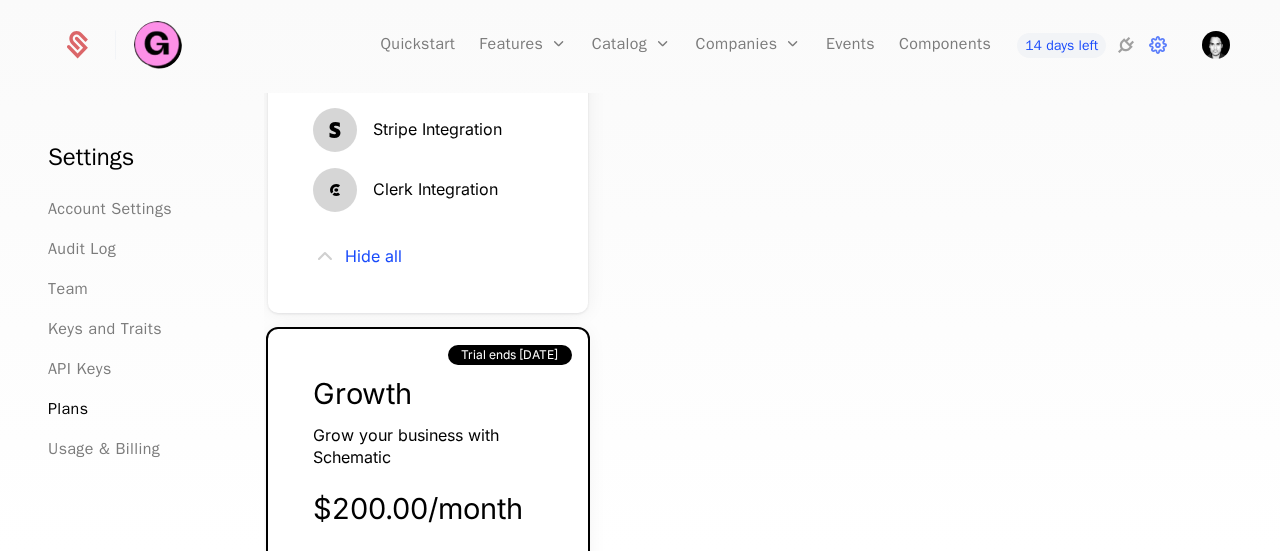 scroll, scrollTop: 600, scrollLeft: 0, axis: vertical 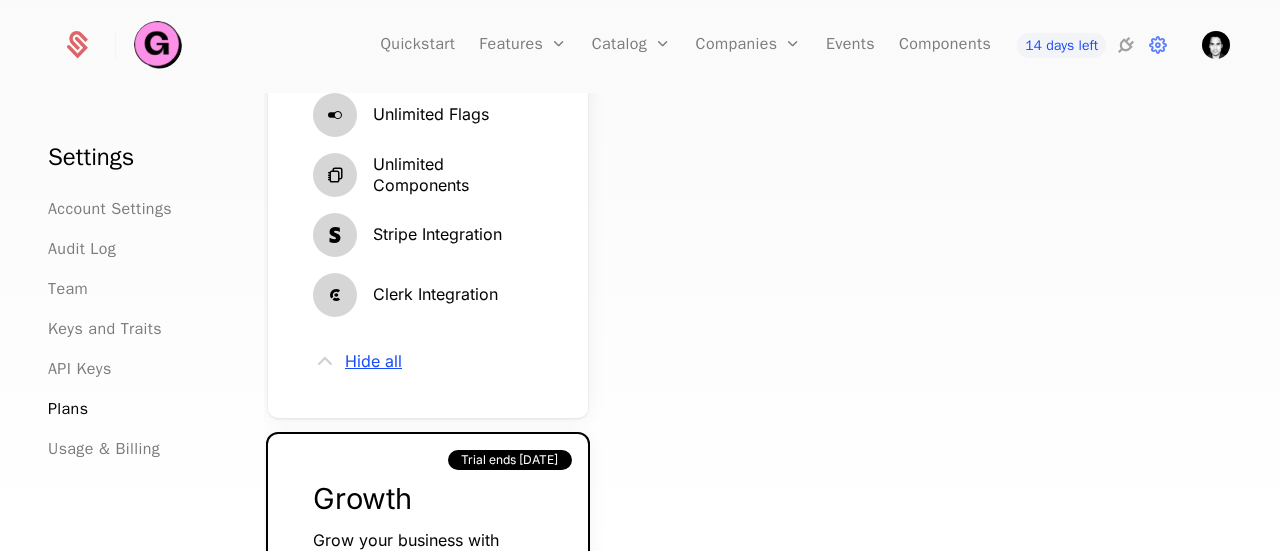 click on "Hide all" at bounding box center (373, 361) 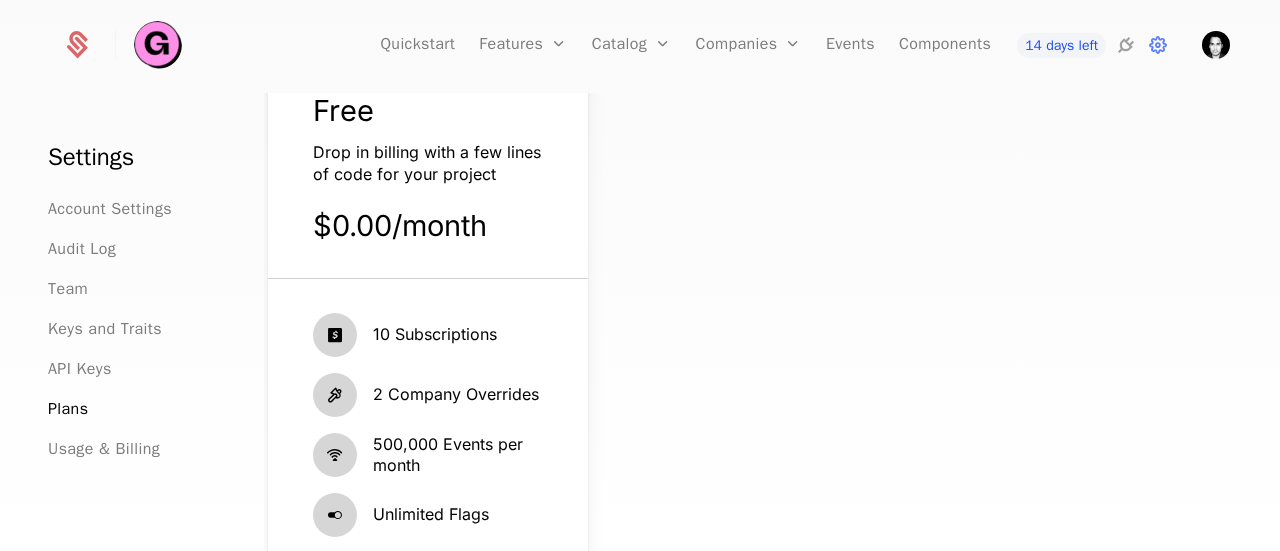 scroll, scrollTop: 0, scrollLeft: 0, axis: both 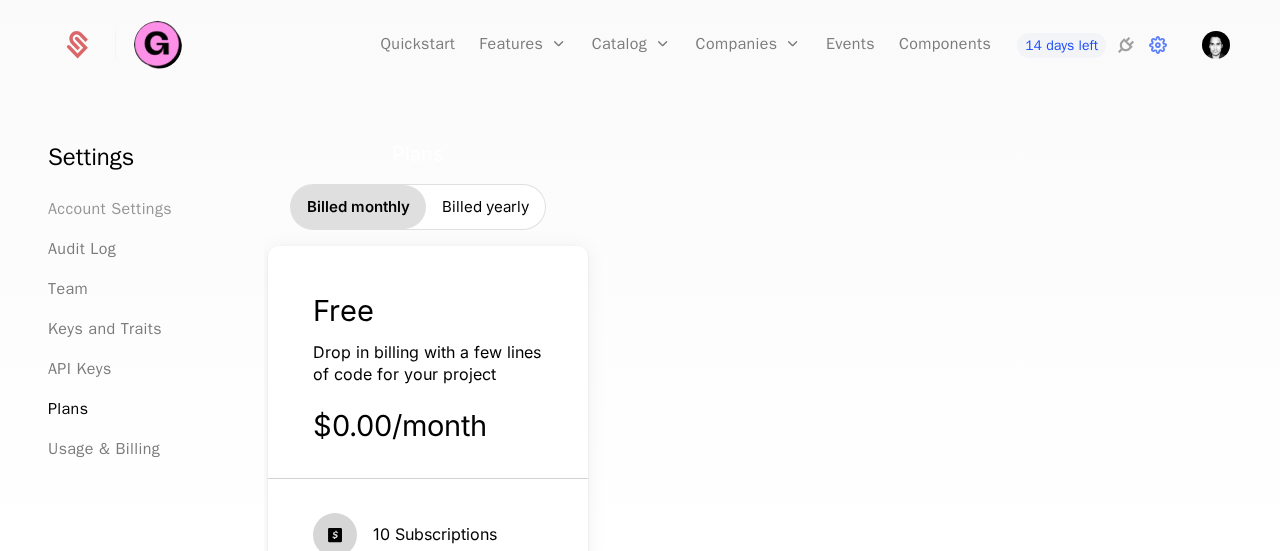 click on "Account Settings" at bounding box center (110, 209) 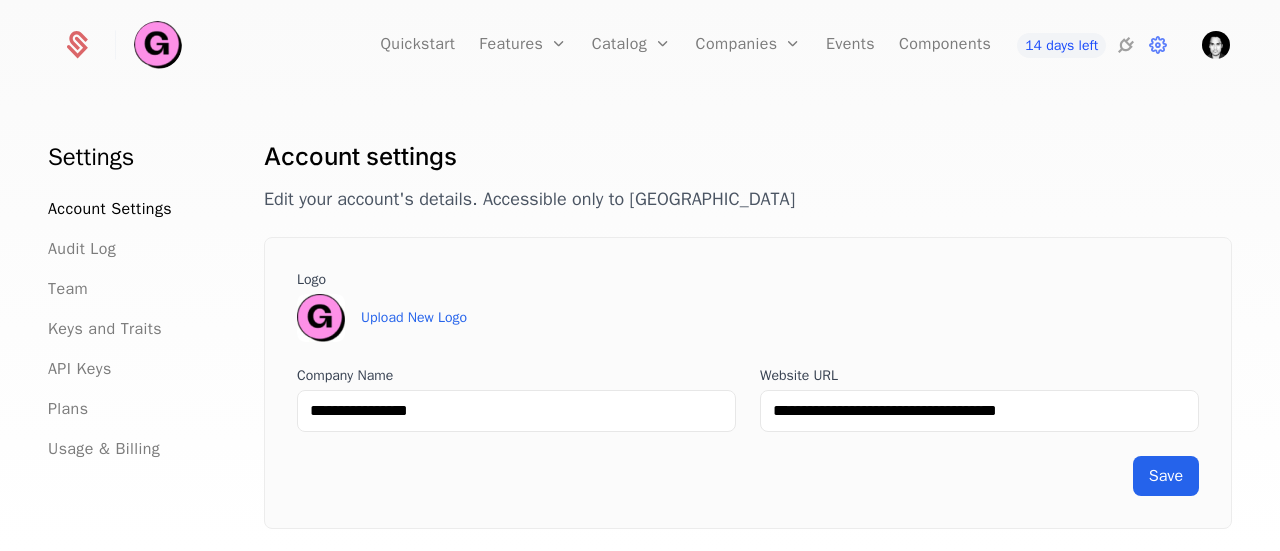 scroll, scrollTop: 76, scrollLeft: 0, axis: vertical 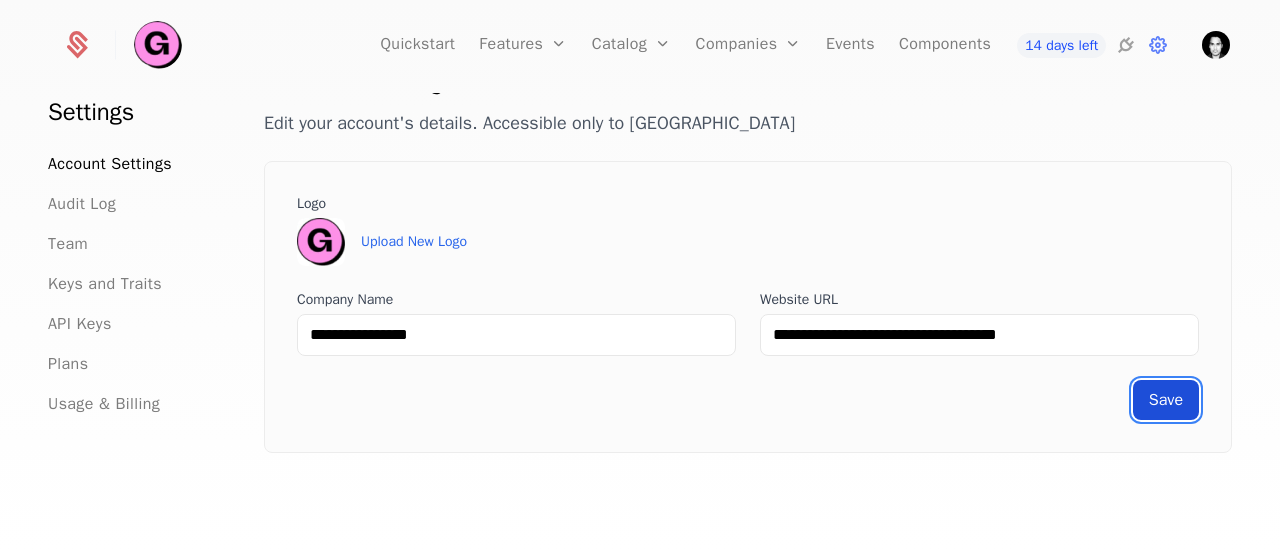 click on "Save" at bounding box center (1166, 400) 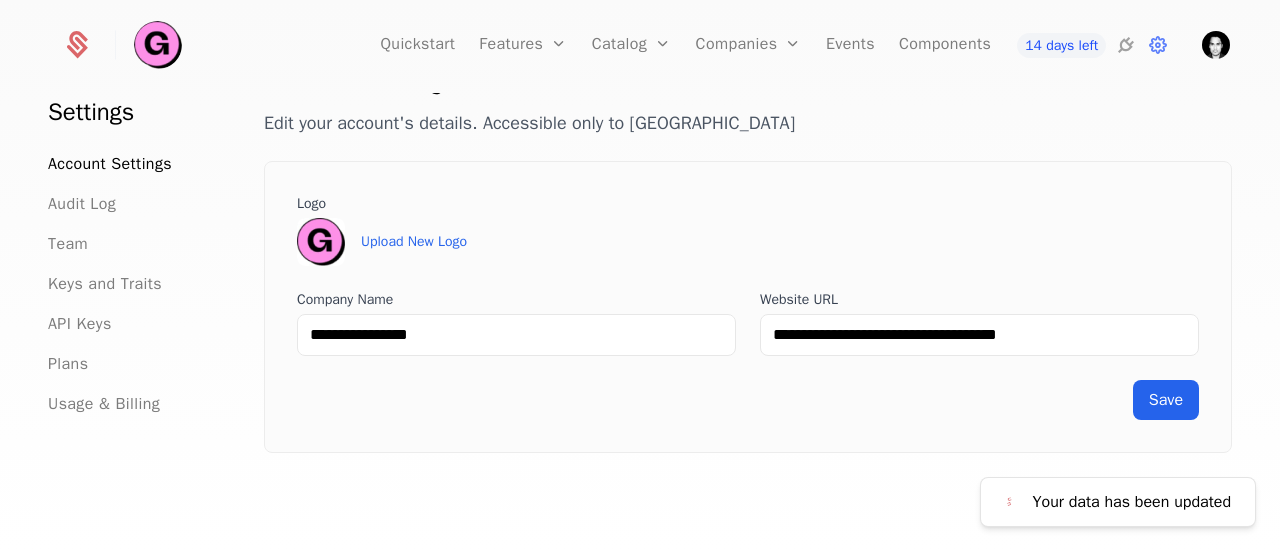 scroll, scrollTop: 0, scrollLeft: 0, axis: both 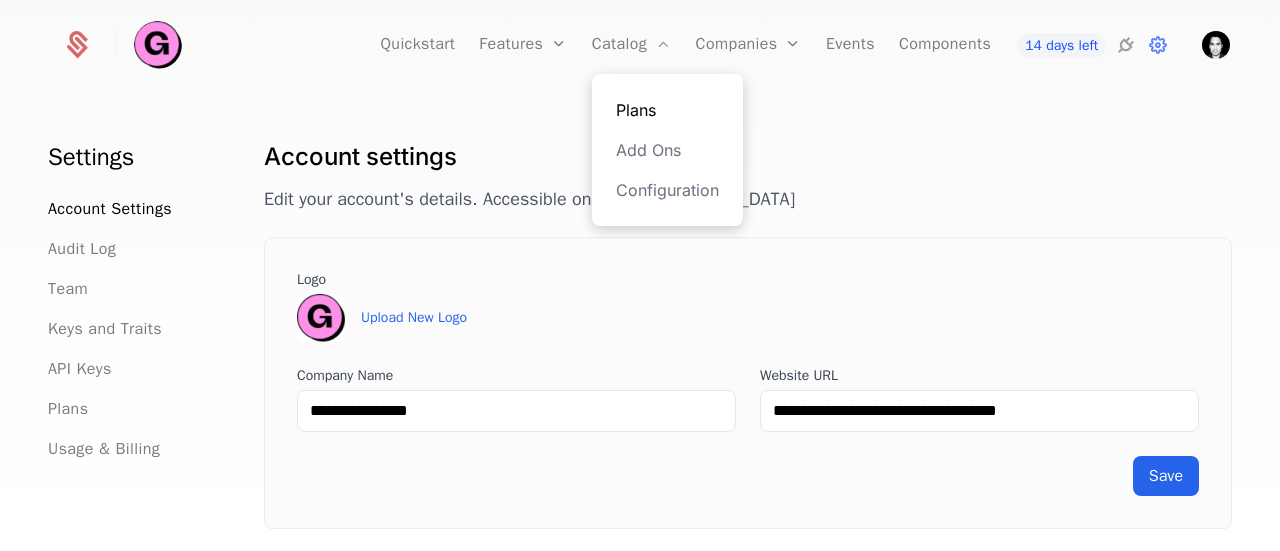 click on "Plans" at bounding box center (667, 110) 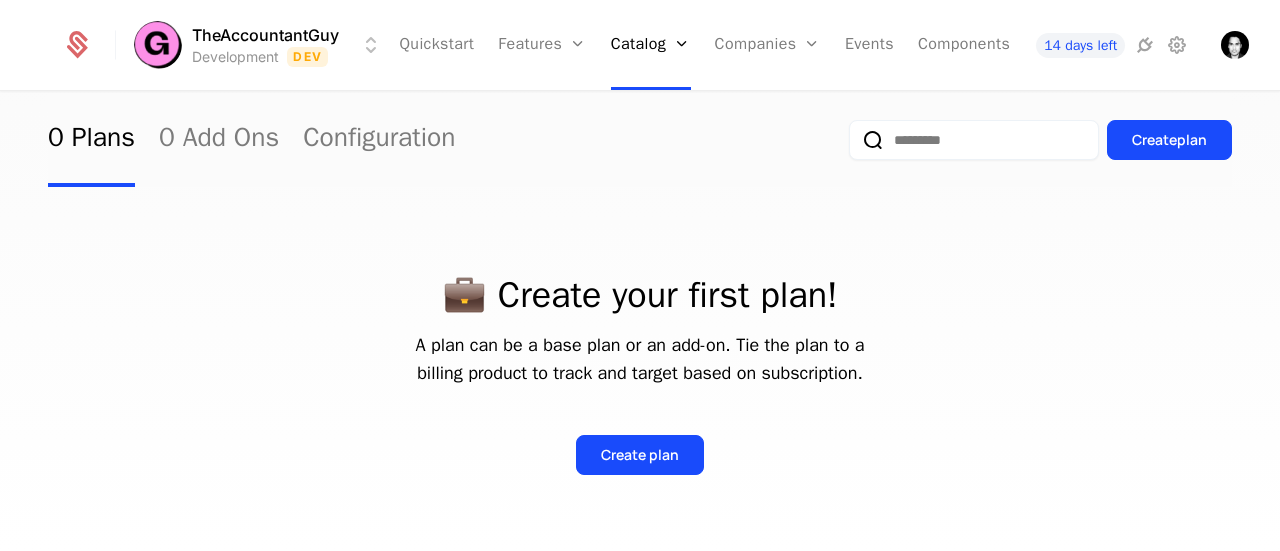 scroll, scrollTop: 255, scrollLeft: 0, axis: vertical 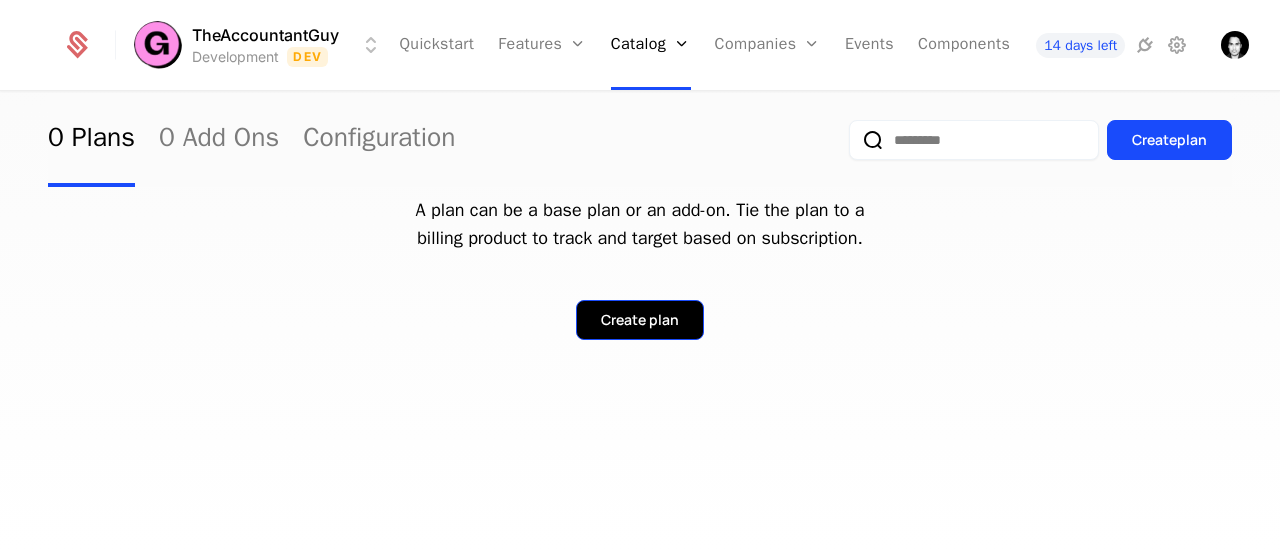click on "Create plan" at bounding box center (640, 320) 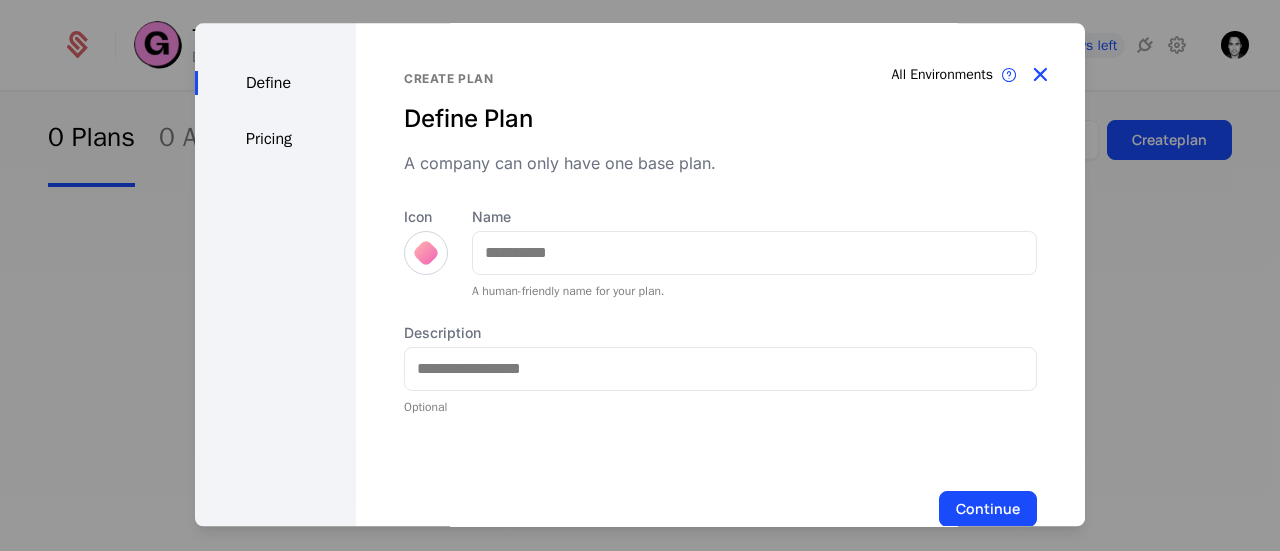 click at bounding box center (1040, 75) 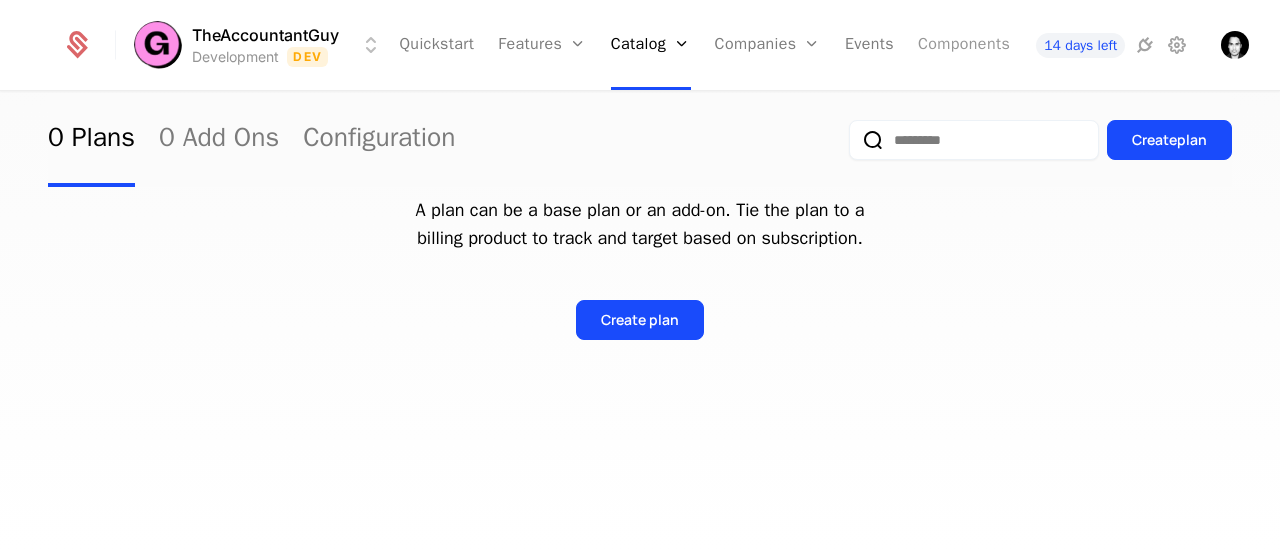 click on "Components" at bounding box center [964, 45] 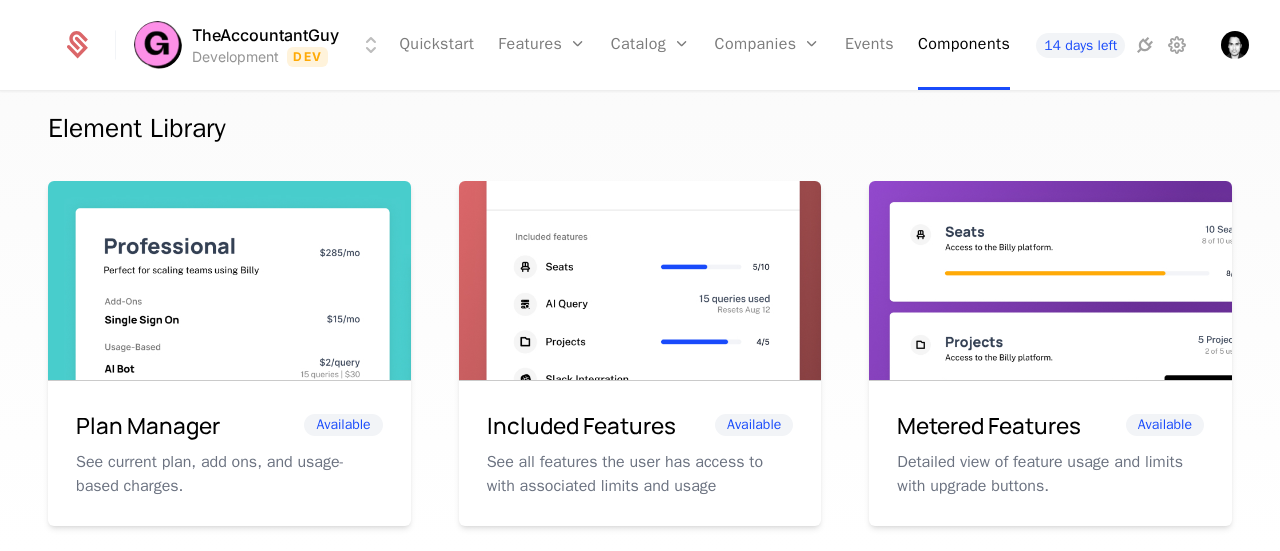 scroll, scrollTop: 0, scrollLeft: 0, axis: both 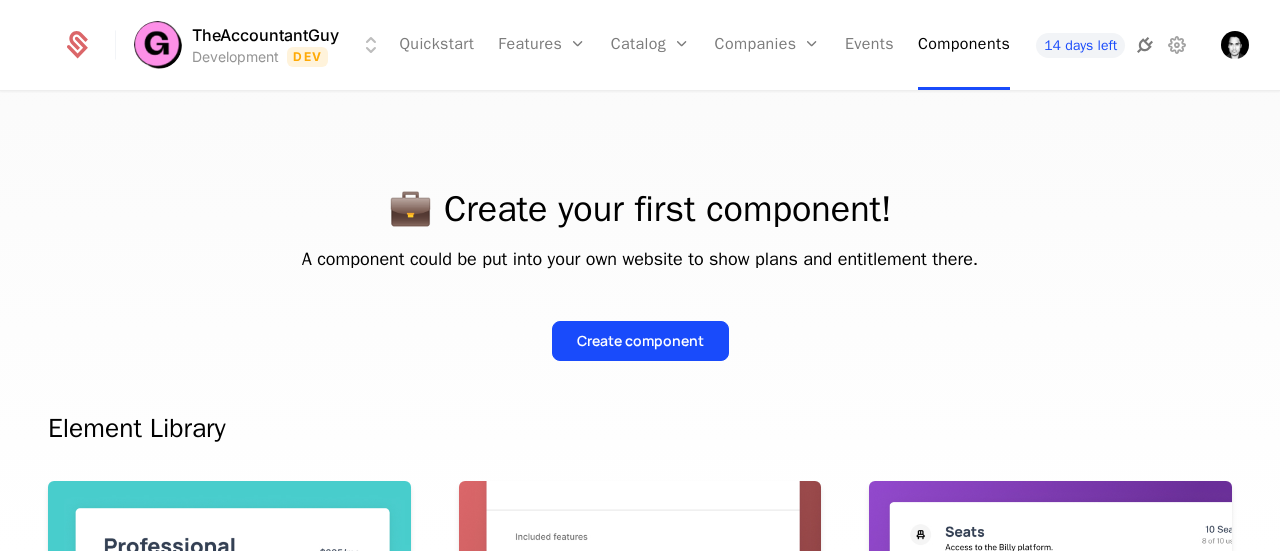 click at bounding box center (1145, 45) 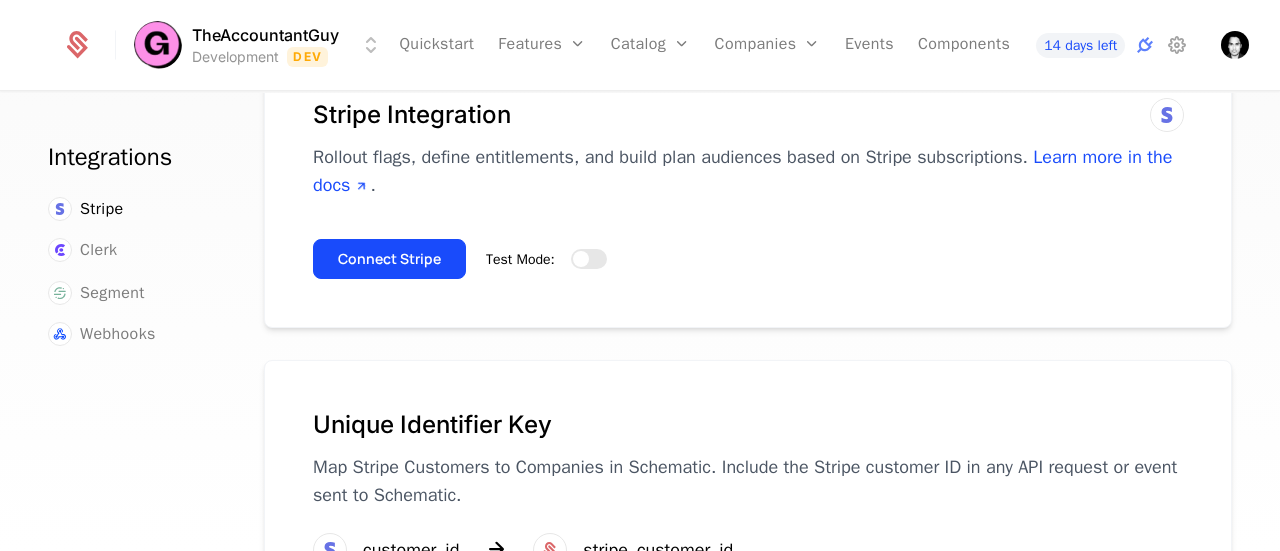 scroll, scrollTop: 0, scrollLeft: 0, axis: both 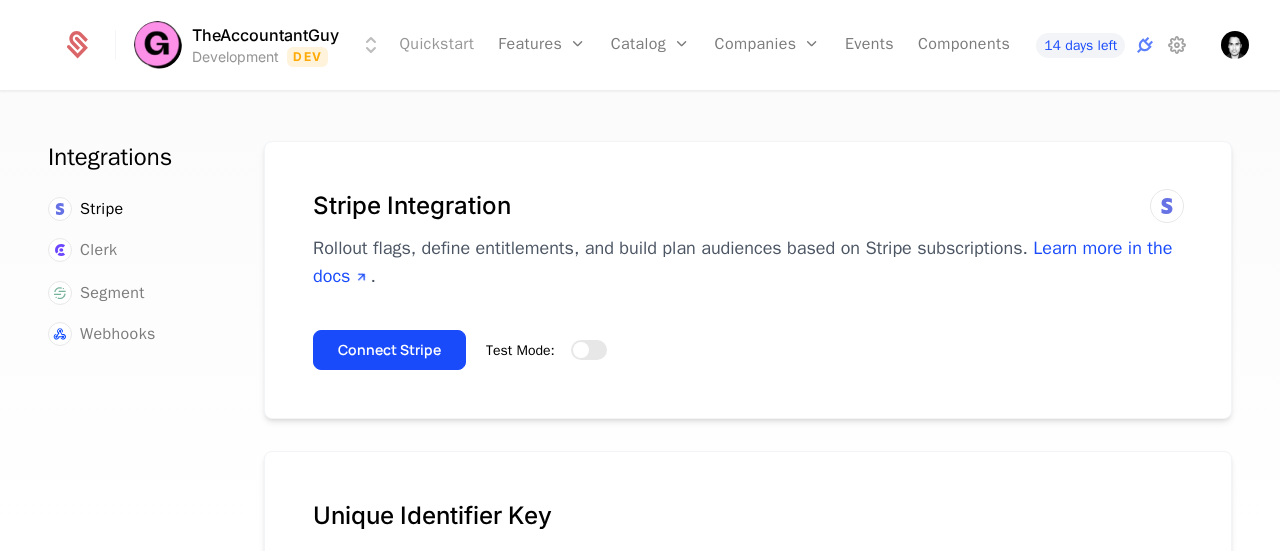 click on "Quickstart" at bounding box center [436, 45] 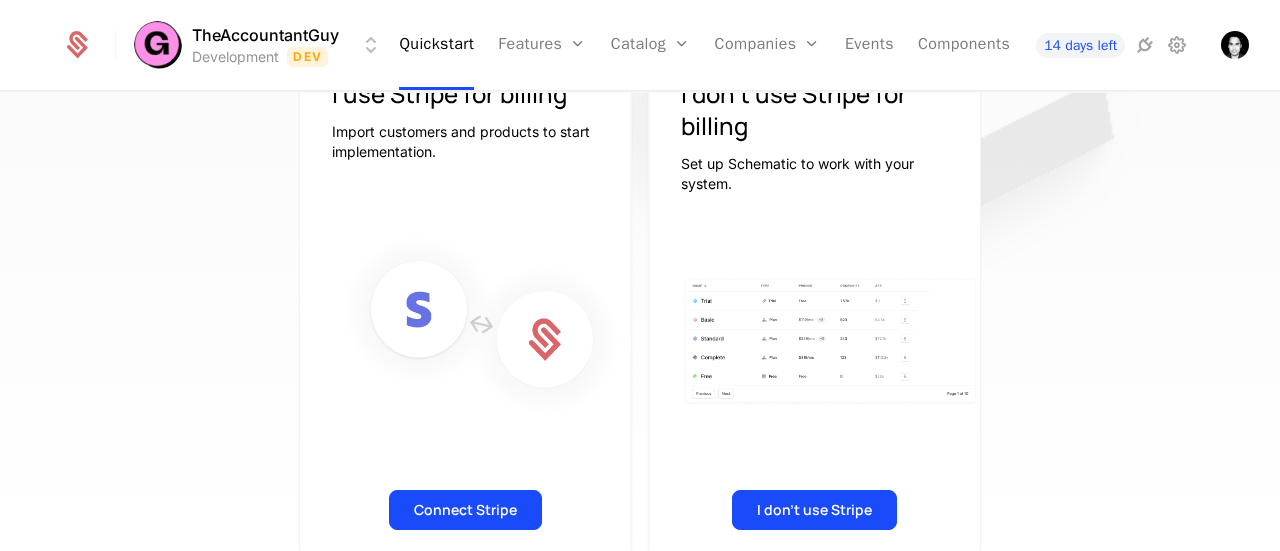 scroll, scrollTop: 316, scrollLeft: 0, axis: vertical 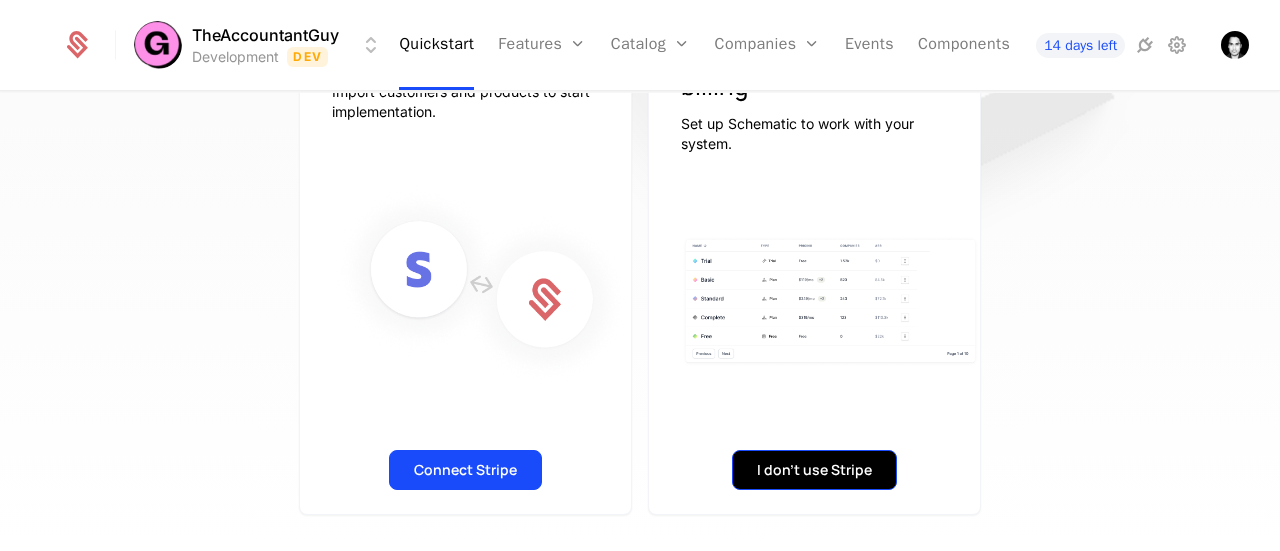 click on "I don't use Stripe" at bounding box center [814, 470] 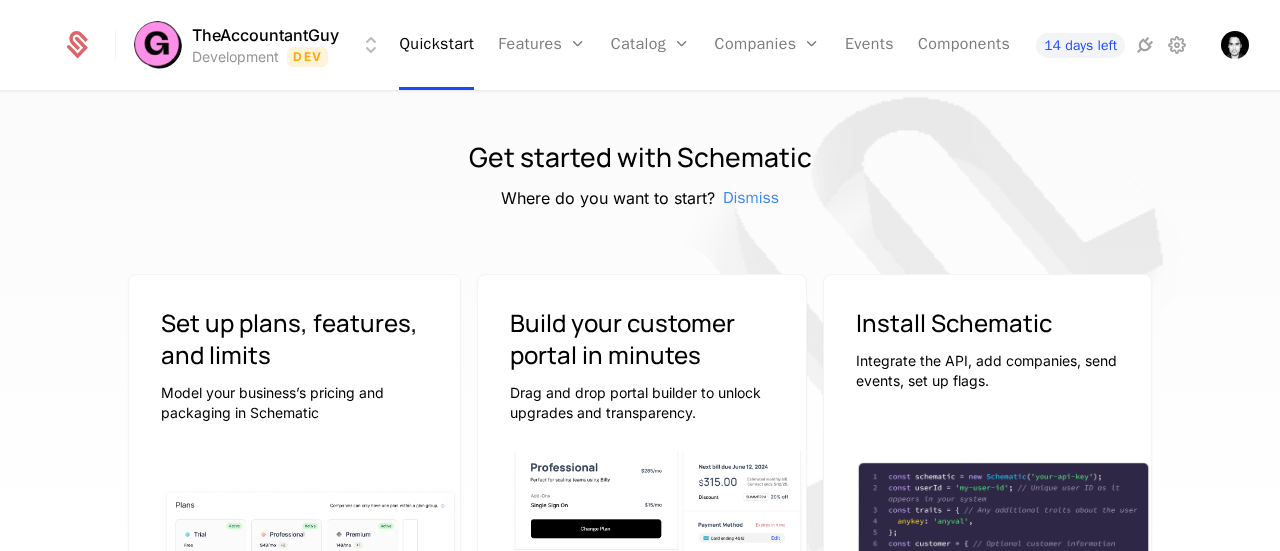 scroll, scrollTop: 0, scrollLeft: 0, axis: both 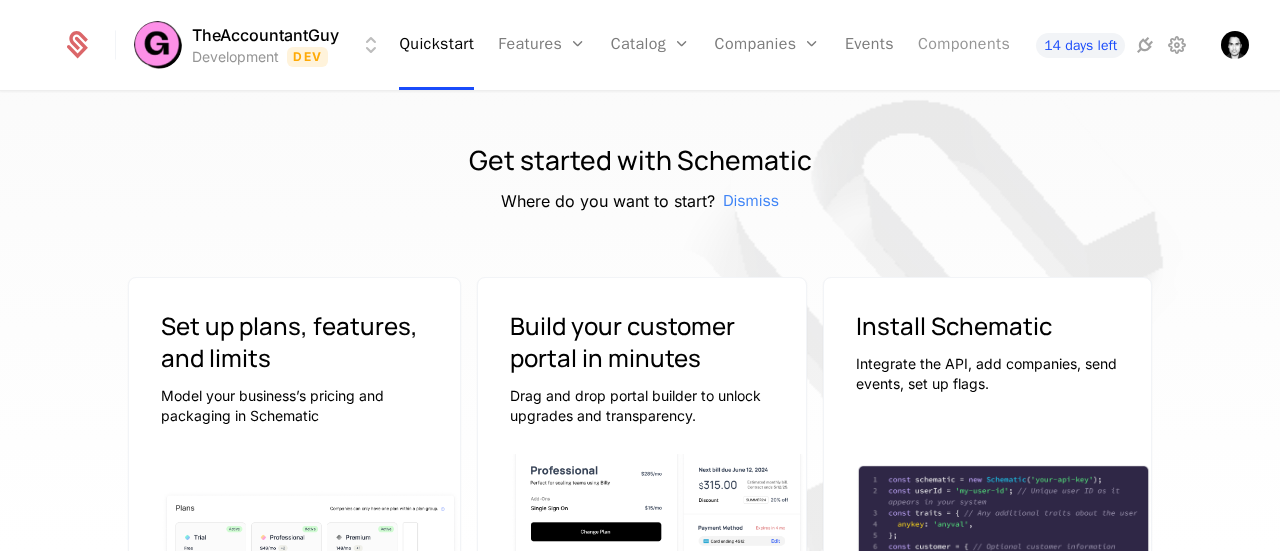 click on "Components" at bounding box center [964, 45] 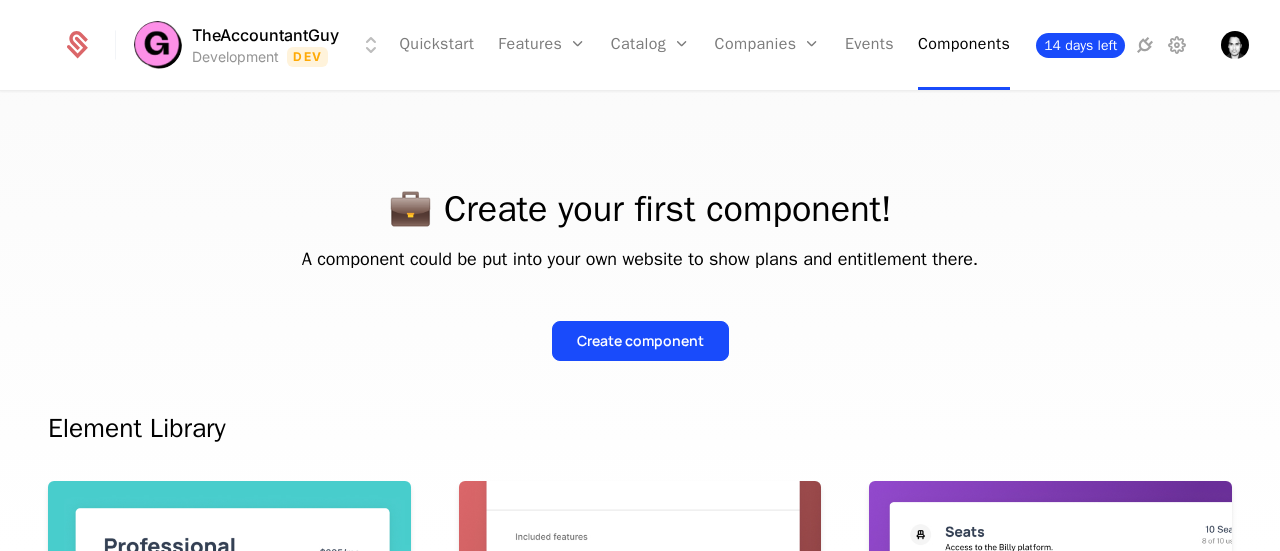 click on "14 days left" at bounding box center (1080, 45) 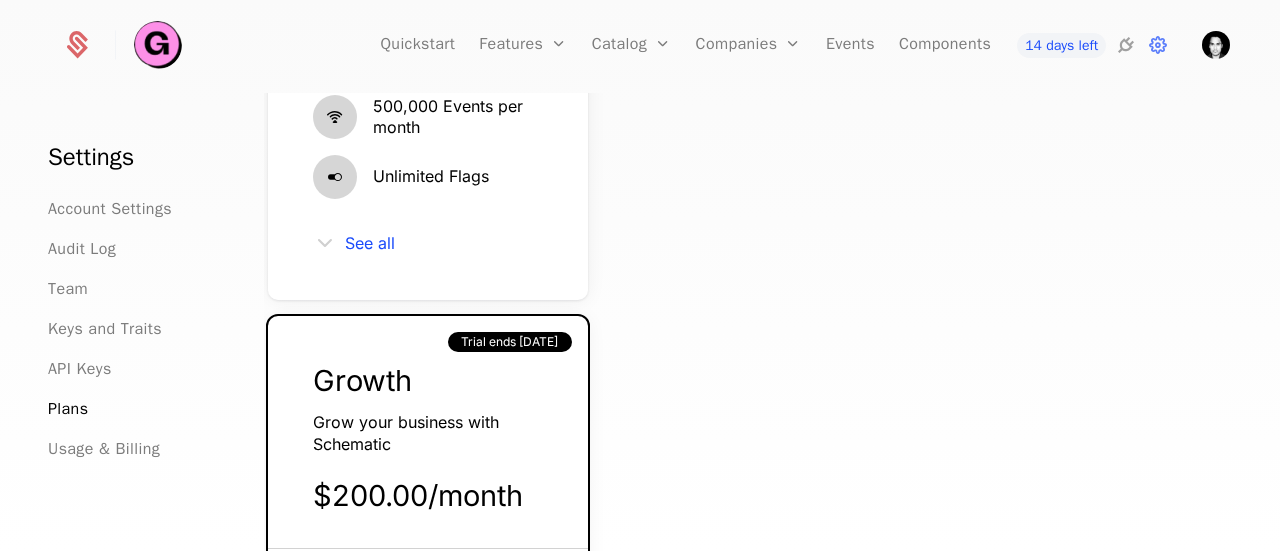 scroll, scrollTop: 546, scrollLeft: 0, axis: vertical 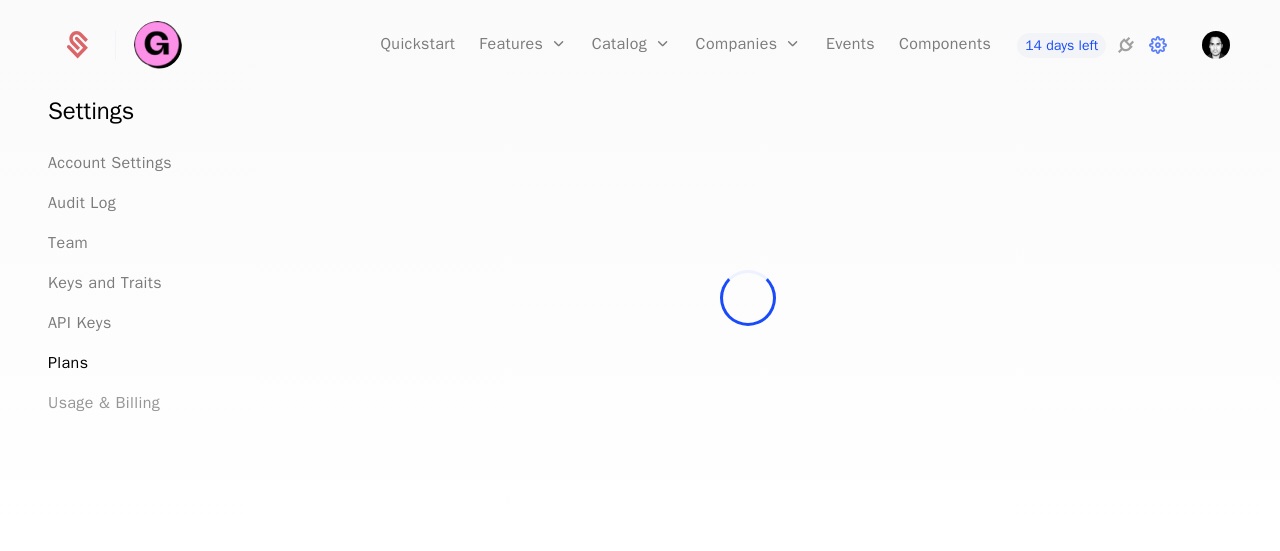 click on "Usage & Billing" at bounding box center (104, 403) 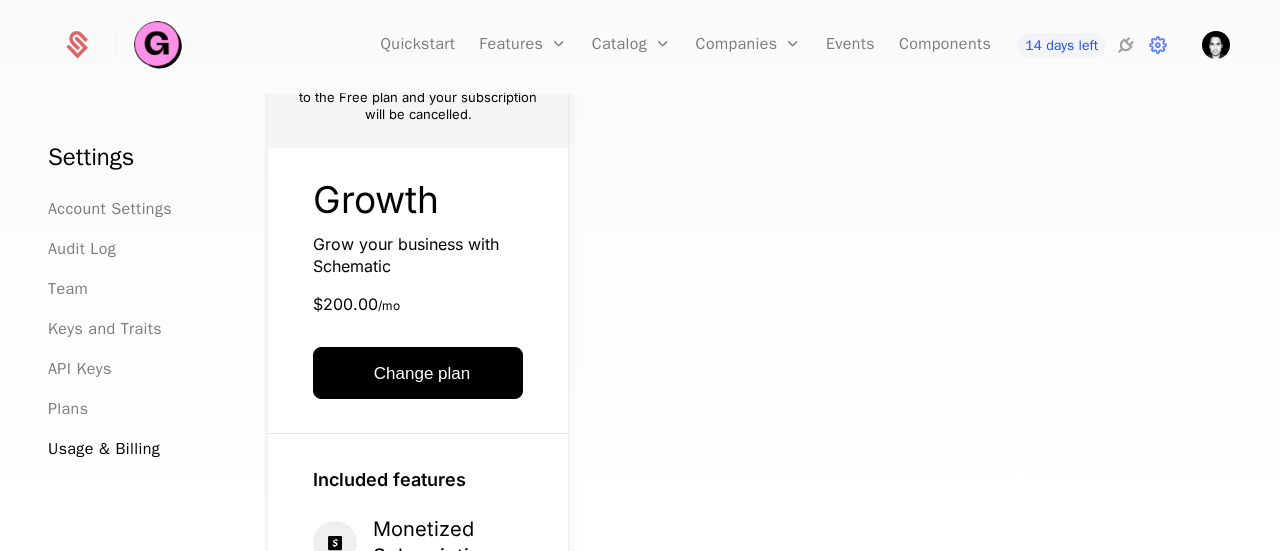 scroll, scrollTop: 0, scrollLeft: 0, axis: both 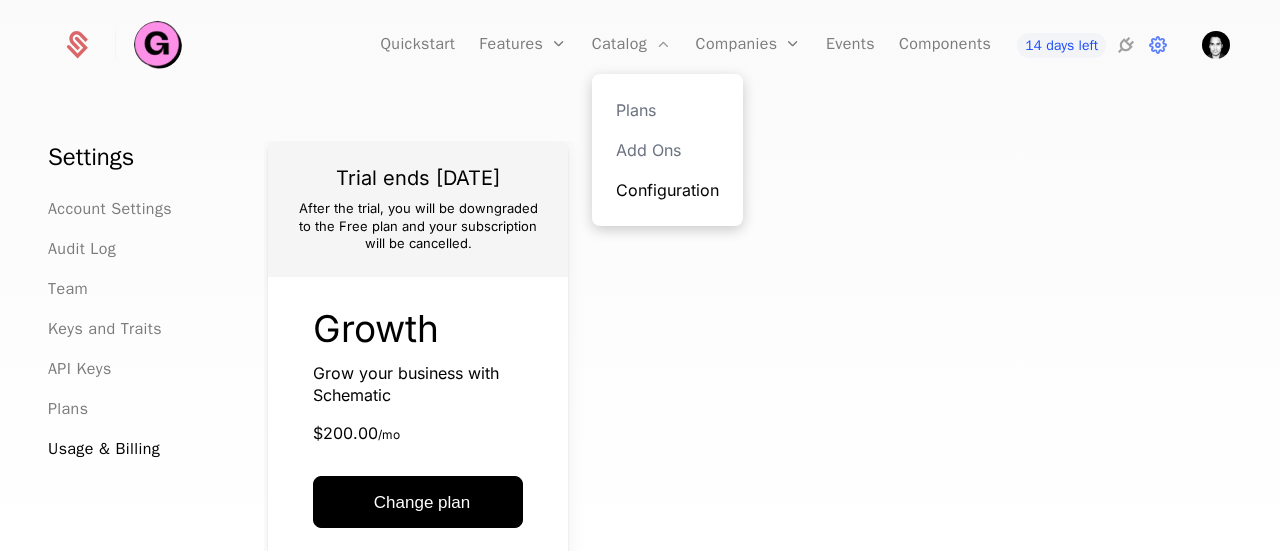 click on "Configuration" at bounding box center (667, 190) 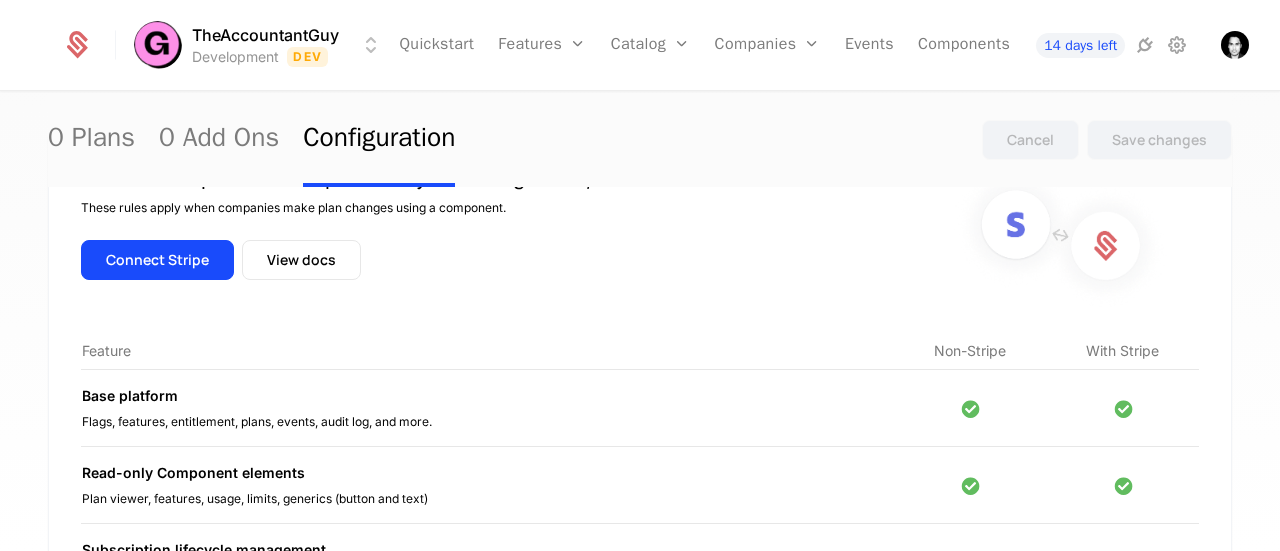 scroll, scrollTop: 0, scrollLeft: 0, axis: both 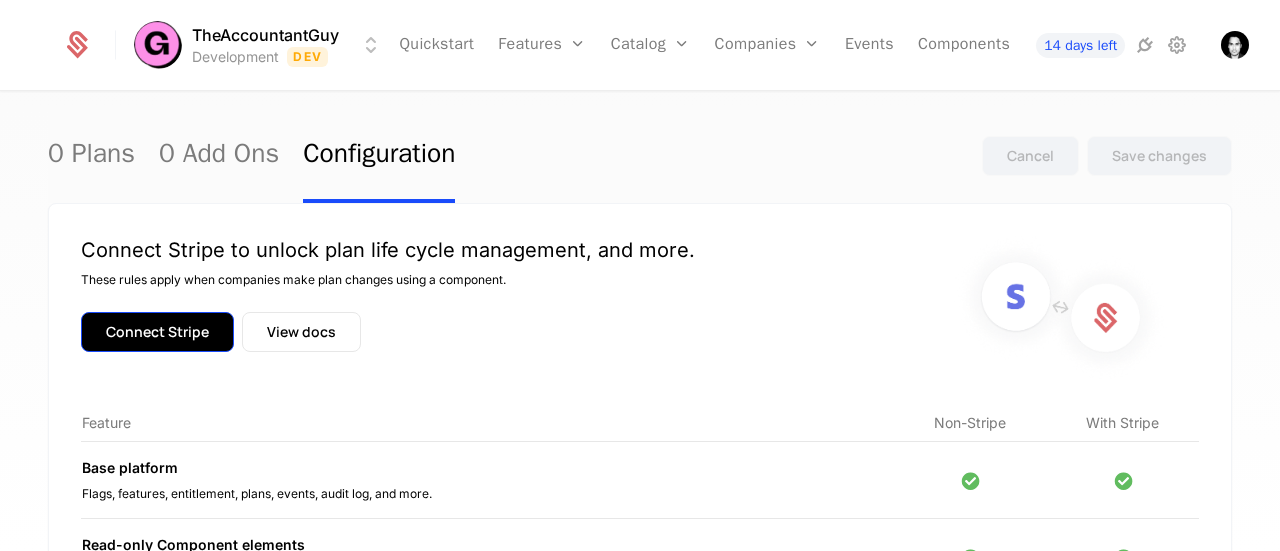 click on "Connect Stripe" at bounding box center (157, 332) 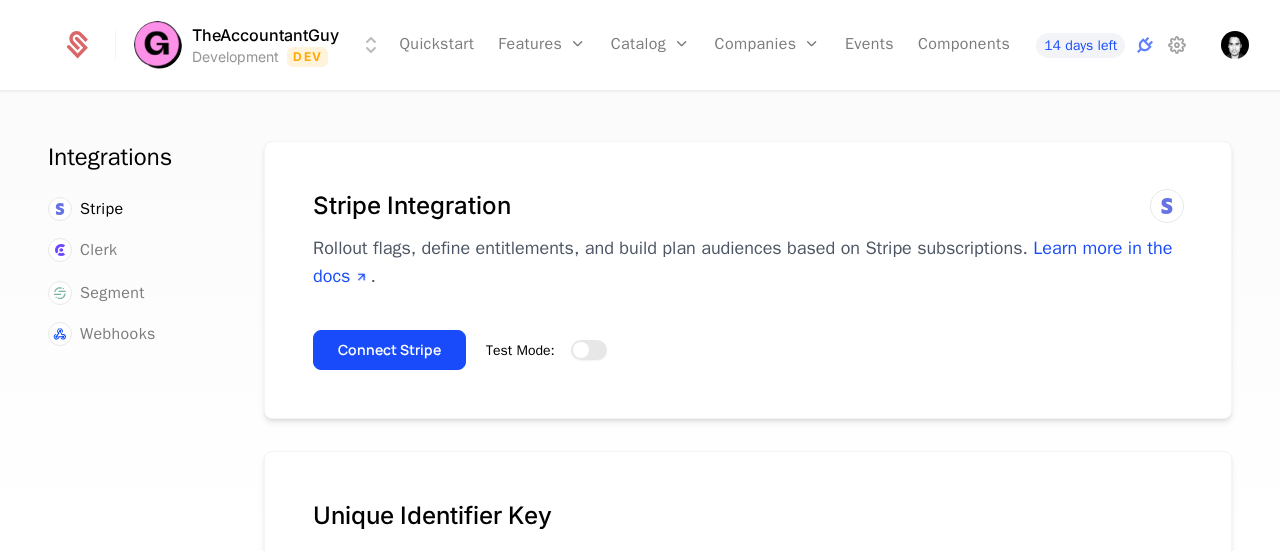 click on "Test Mode:" at bounding box center (589, 350) 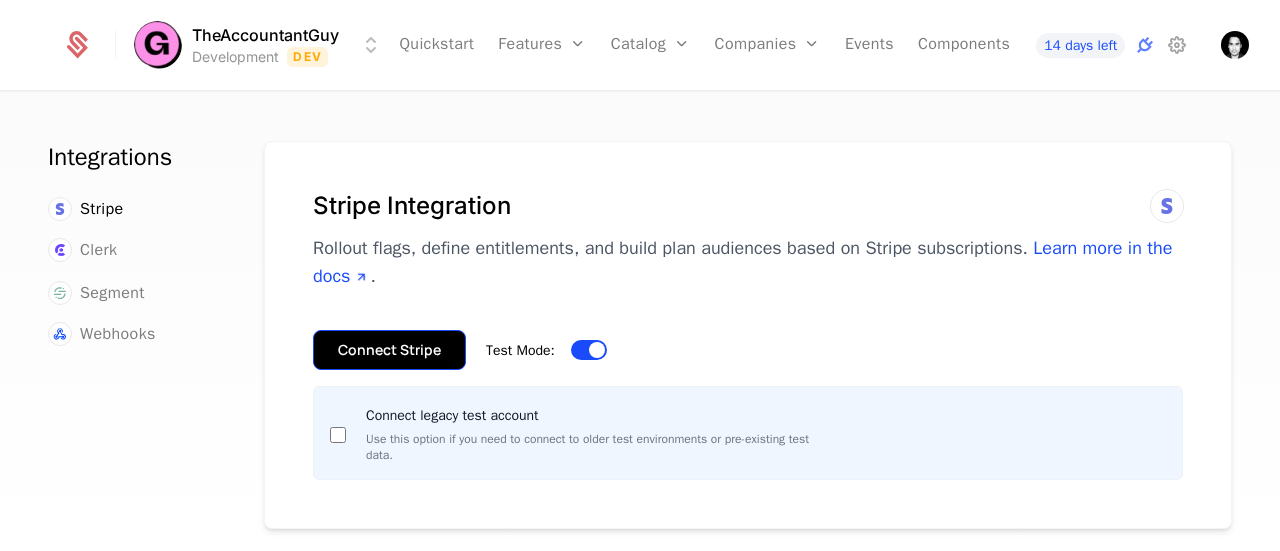 click on "Connect Stripe" at bounding box center [389, 350] 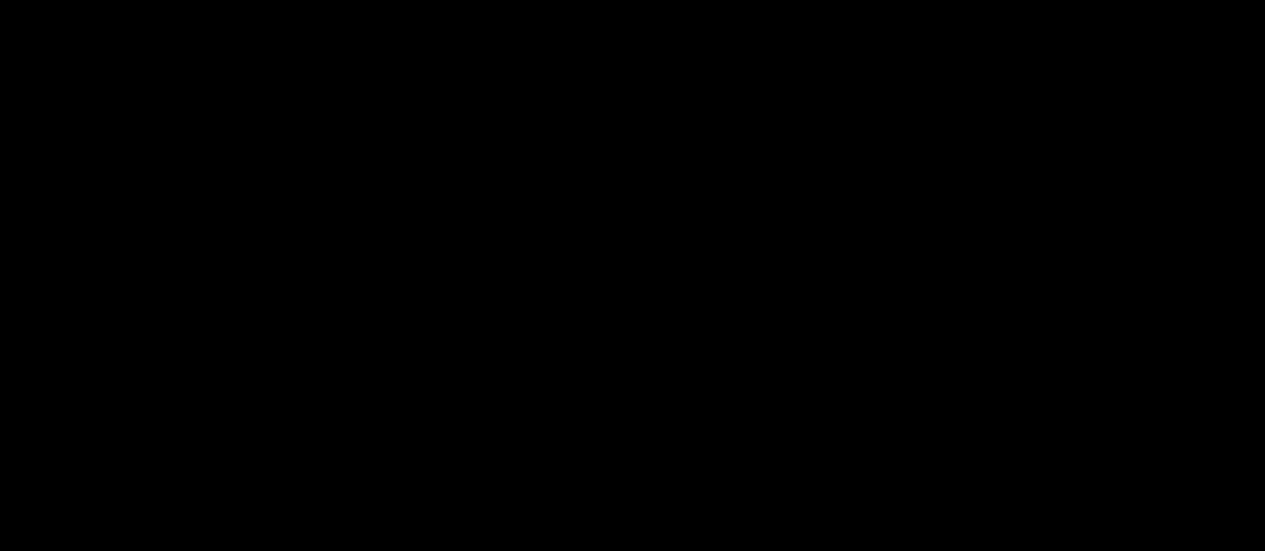 scroll, scrollTop: 0, scrollLeft: 0, axis: both 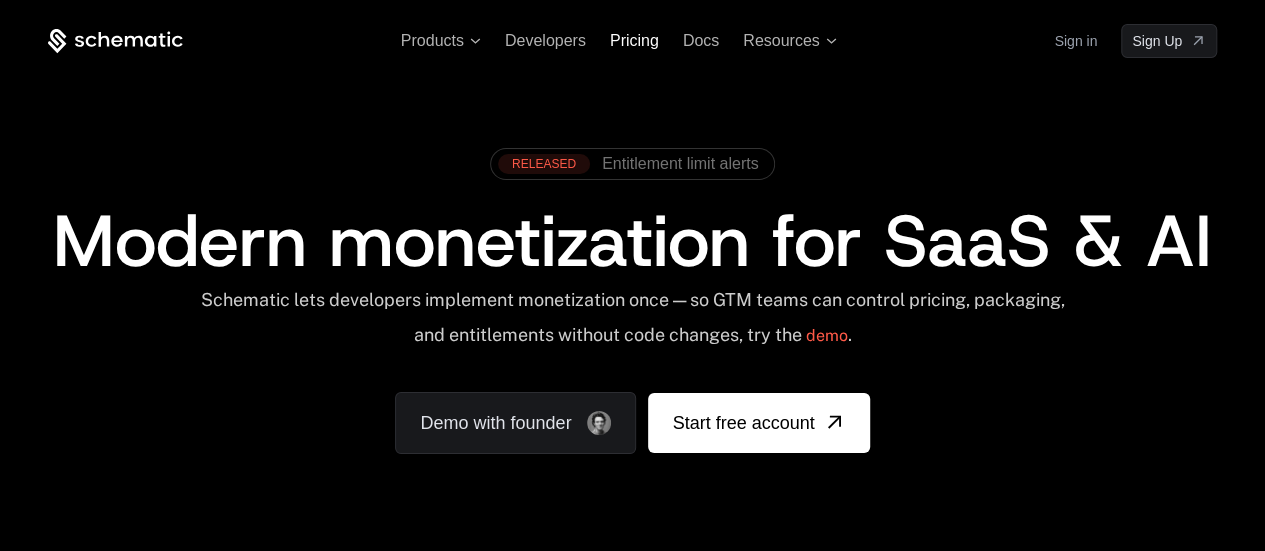 click on "Pricing" at bounding box center (634, 40) 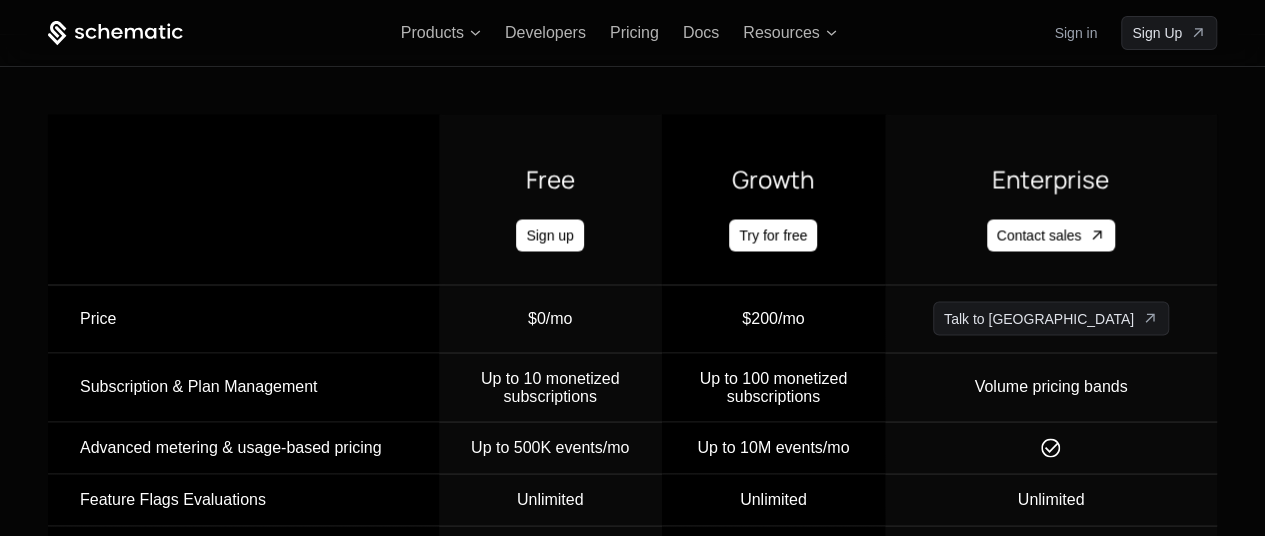 scroll, scrollTop: 1622, scrollLeft: 0, axis: vertical 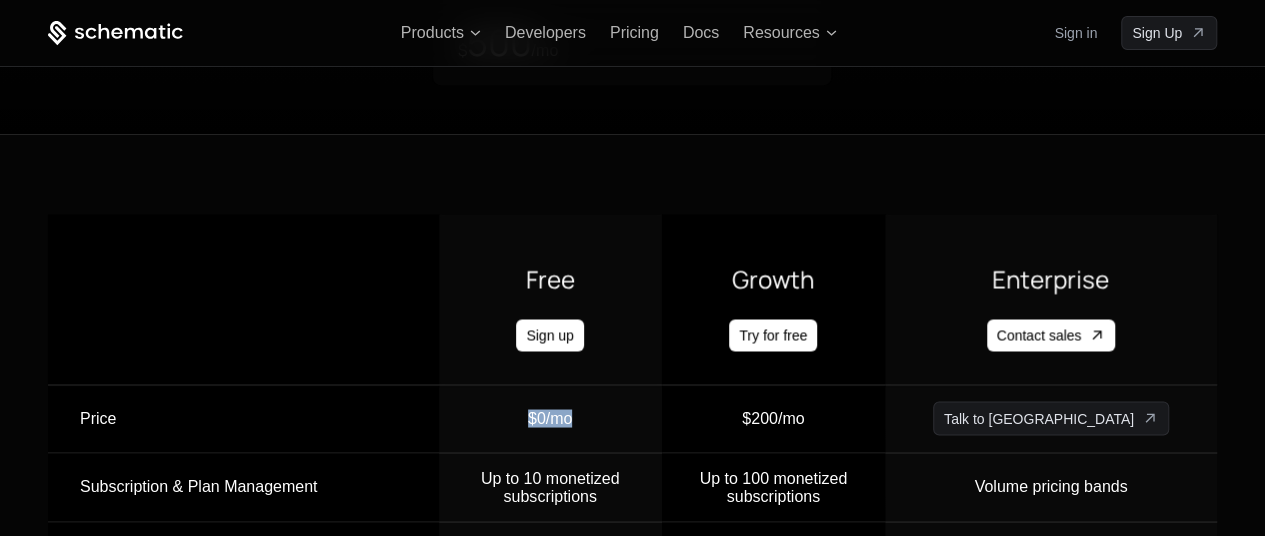 drag, startPoint x: 595, startPoint y: 419, endPoint x: 661, endPoint y: 419, distance: 66 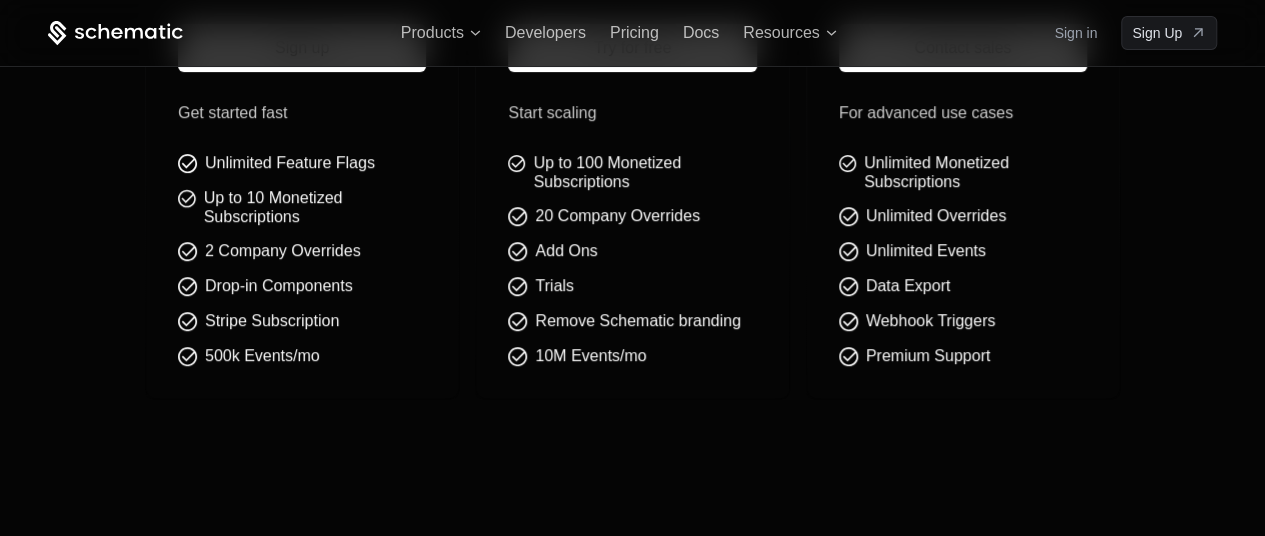 scroll, scrollTop: 722, scrollLeft: 0, axis: vertical 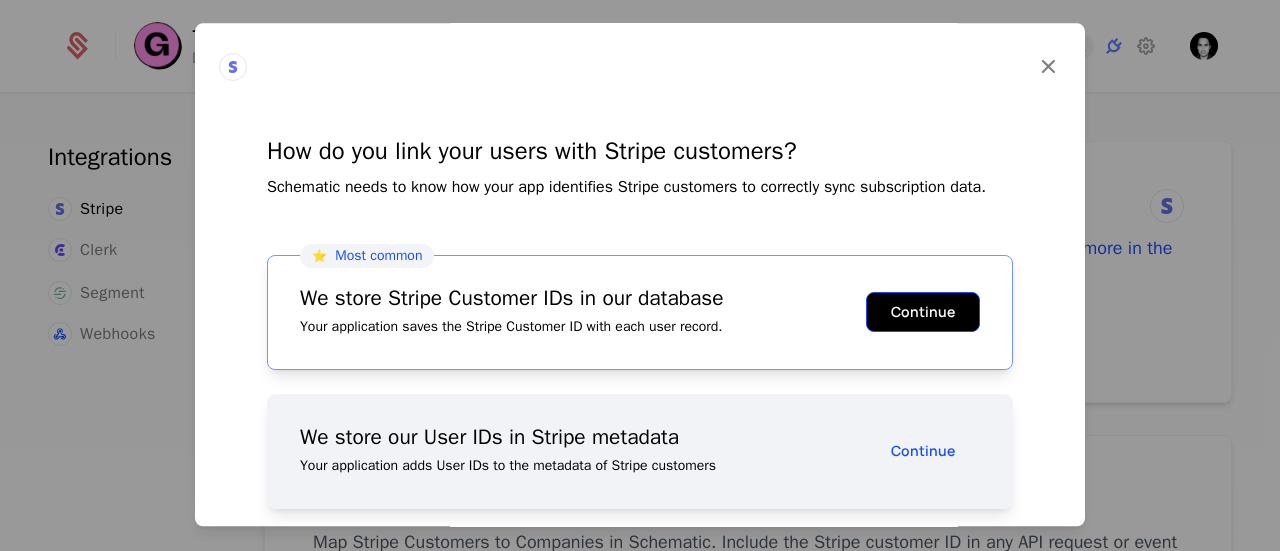 click on "Continue" at bounding box center (923, 312) 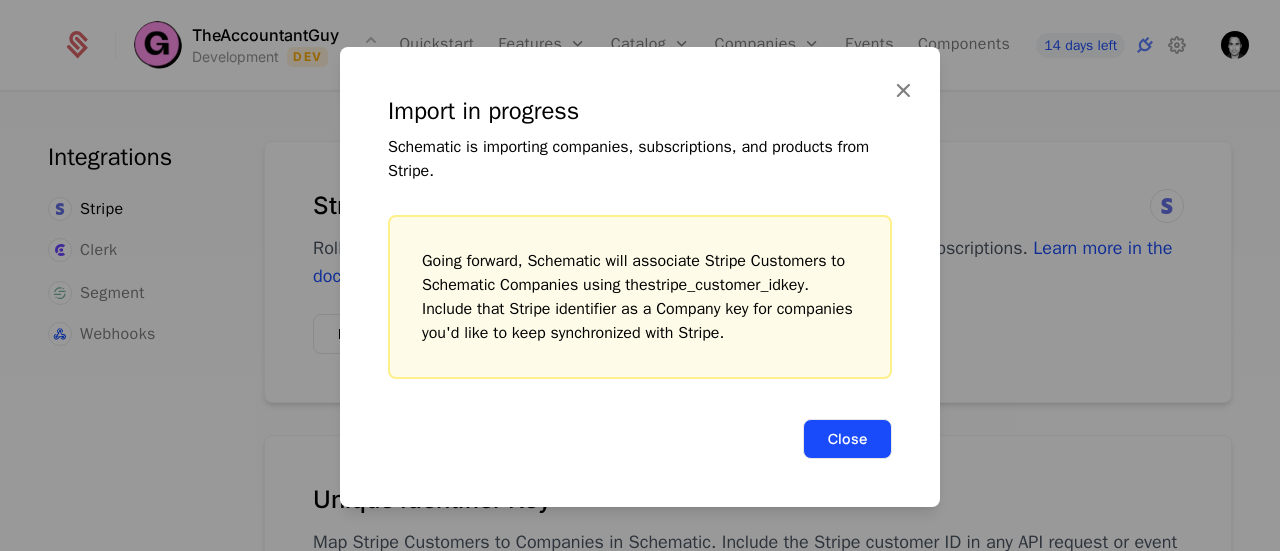 click on "Close" at bounding box center (847, 439) 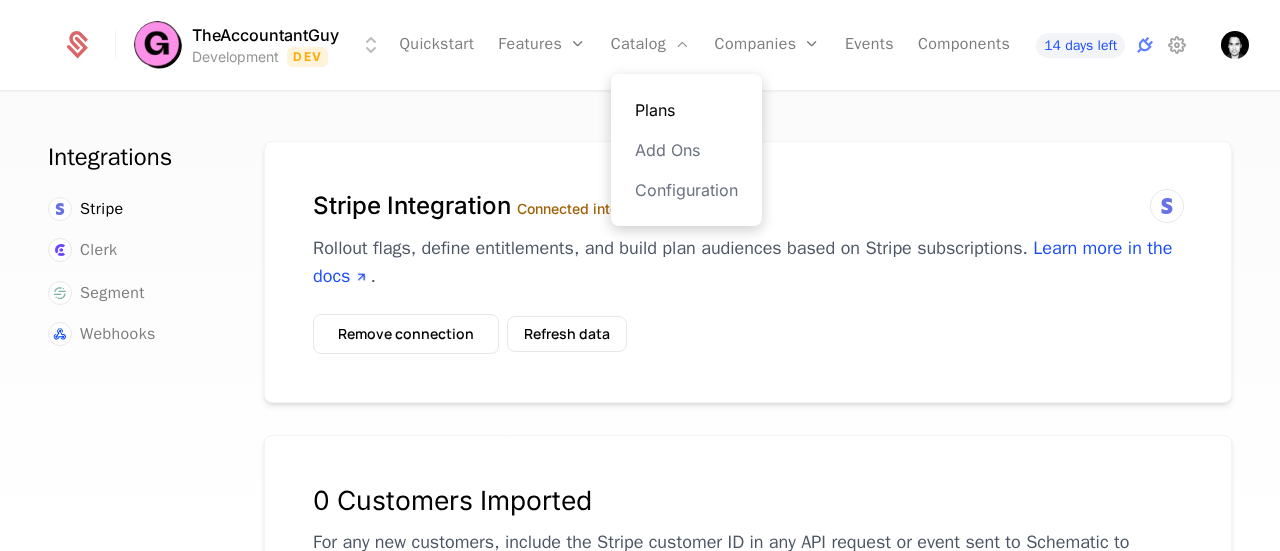 click on "Plans" at bounding box center (686, 110) 